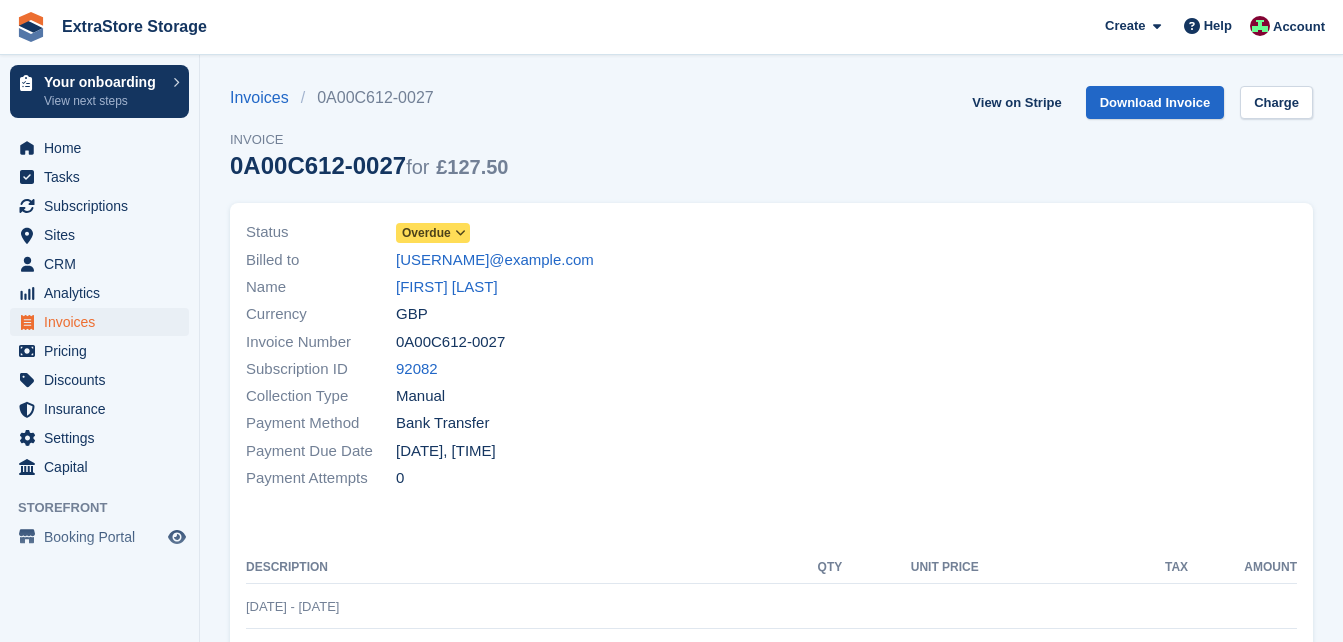 scroll, scrollTop: 0, scrollLeft: 0, axis: both 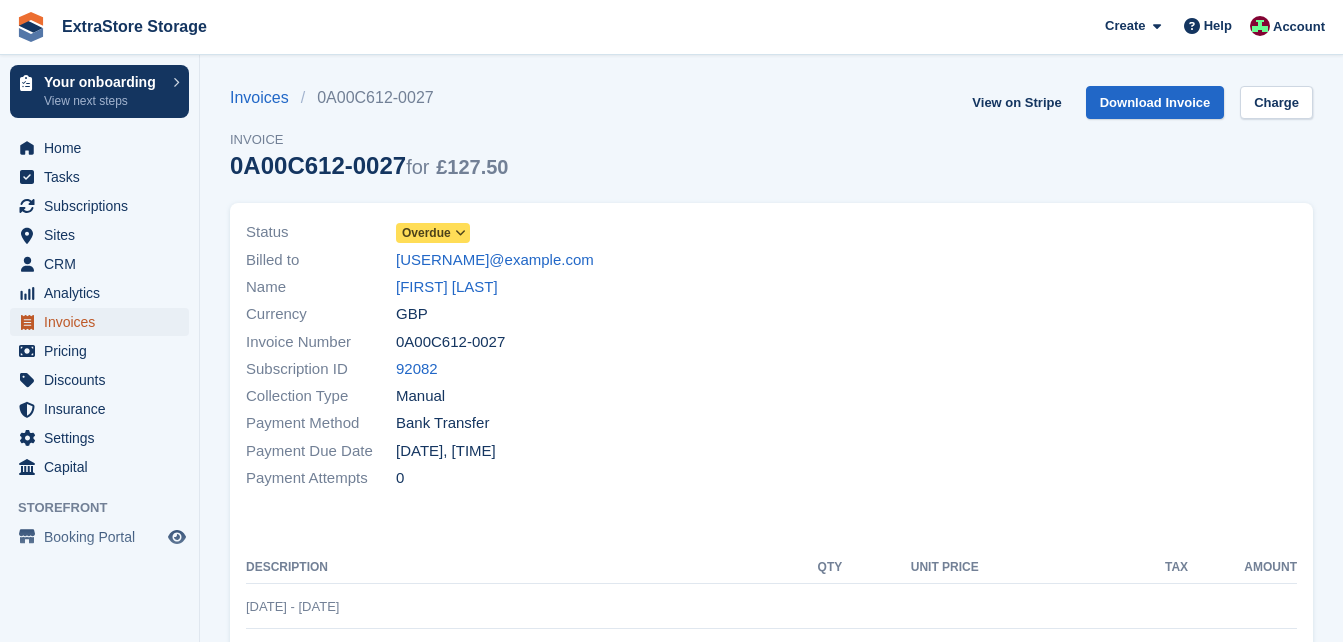 drag, startPoint x: 86, startPoint y: 321, endPoint x: 747, endPoint y: 302, distance: 661.273 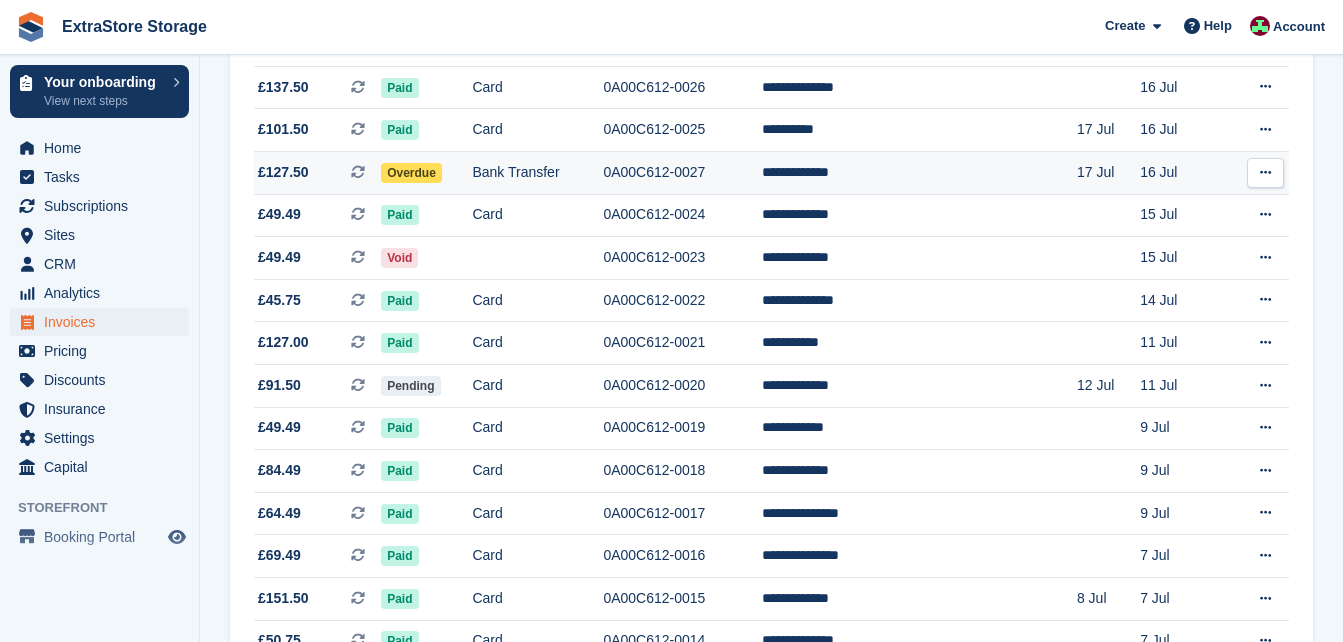 scroll, scrollTop: 400, scrollLeft: 0, axis: vertical 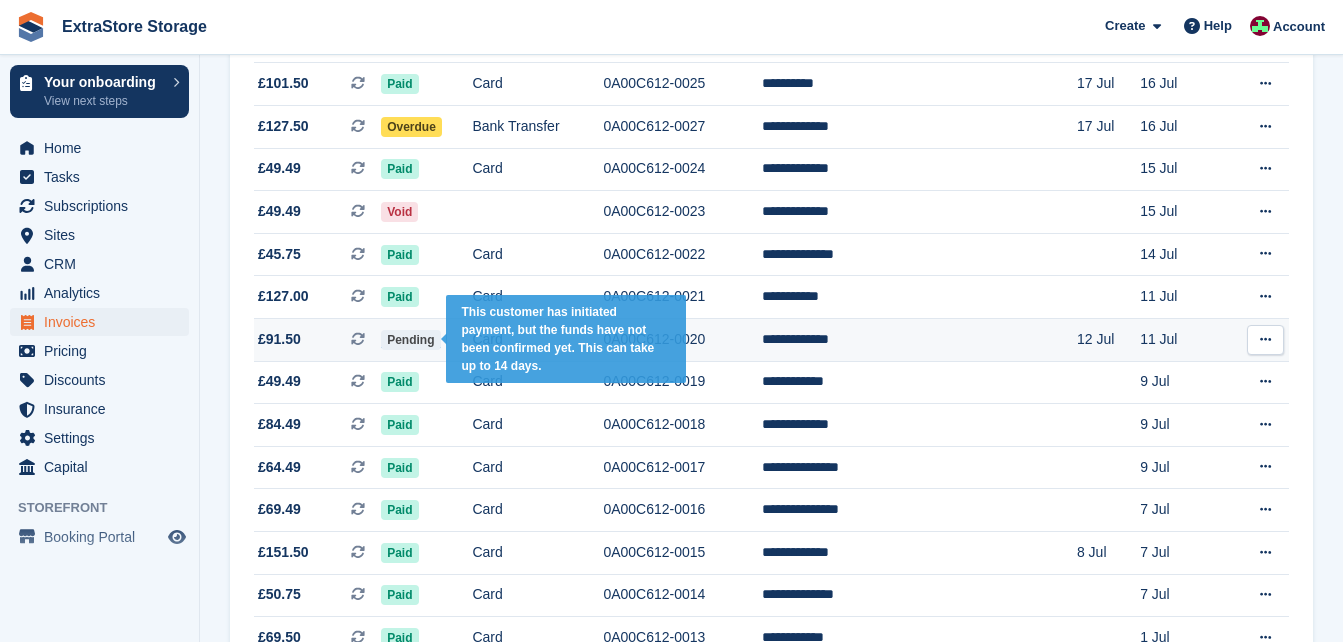 click on "Pending" at bounding box center (410, 340) 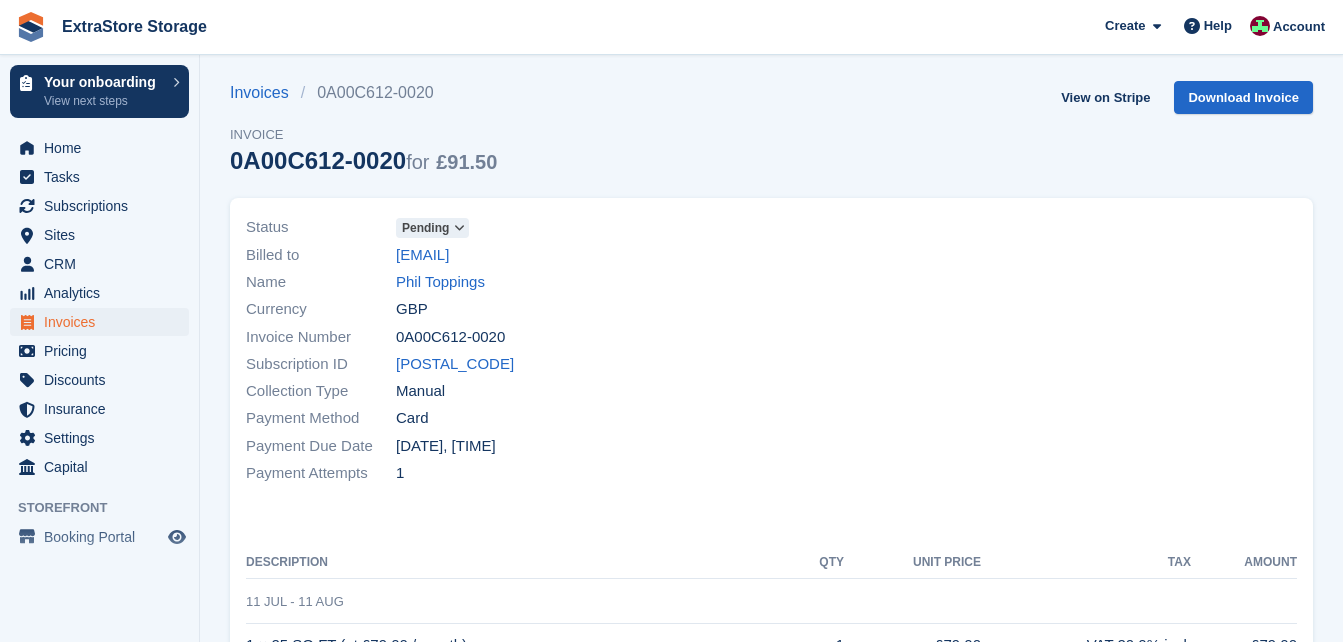 scroll, scrollTop: 0, scrollLeft: 0, axis: both 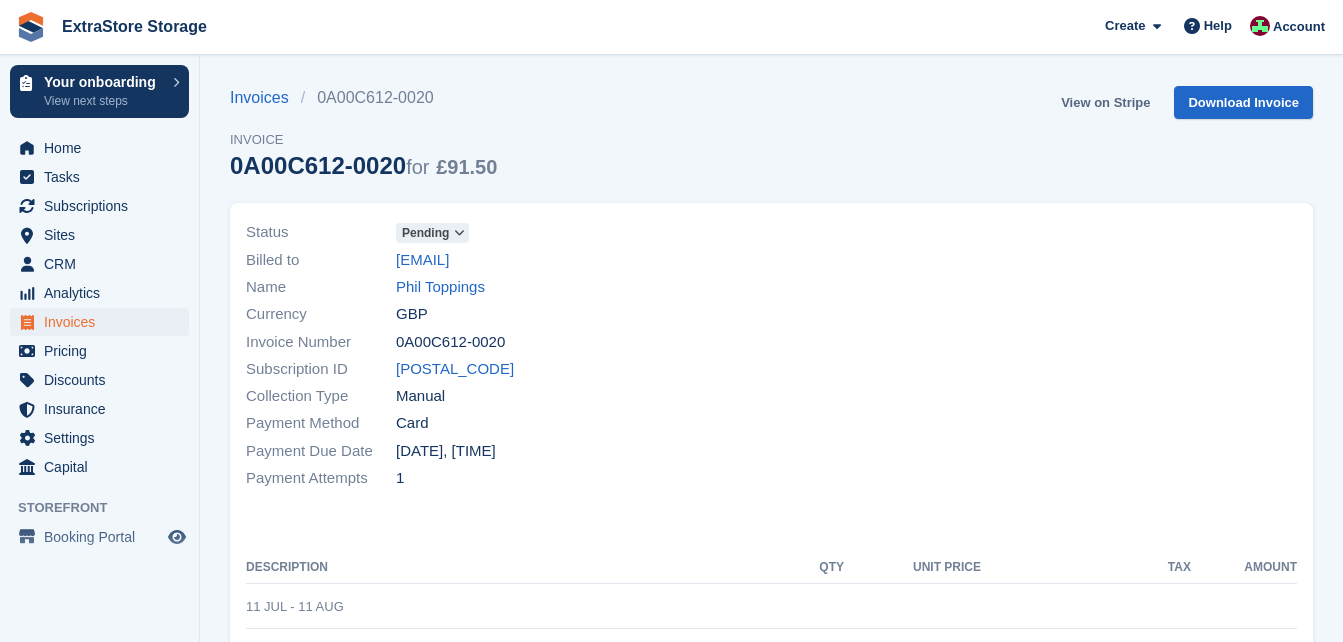 click on "View on Stripe" at bounding box center [1105, 102] 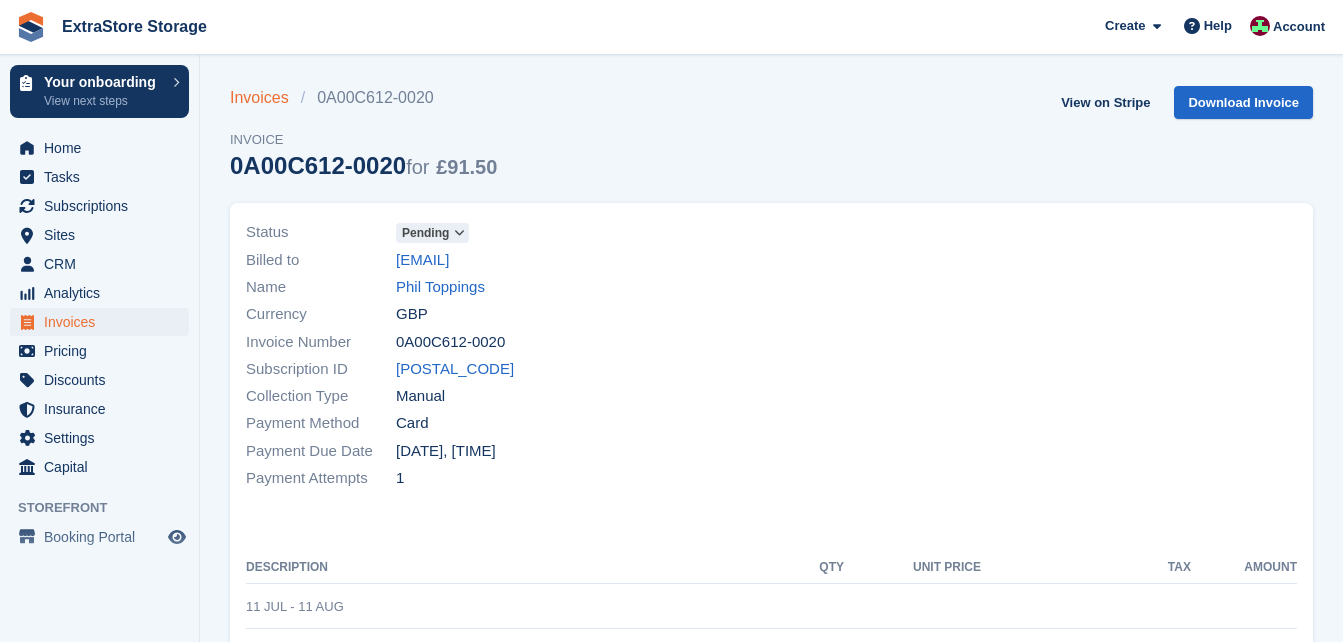 click on "Invoices" at bounding box center [265, 98] 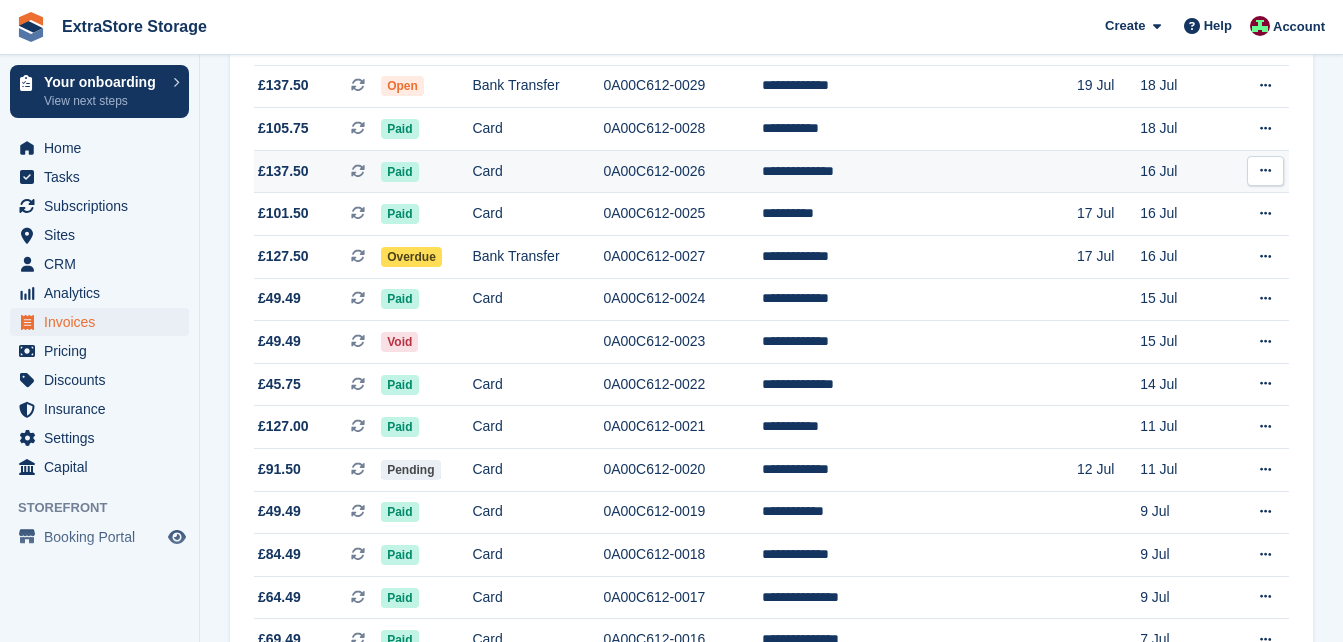 scroll, scrollTop: 600, scrollLeft: 0, axis: vertical 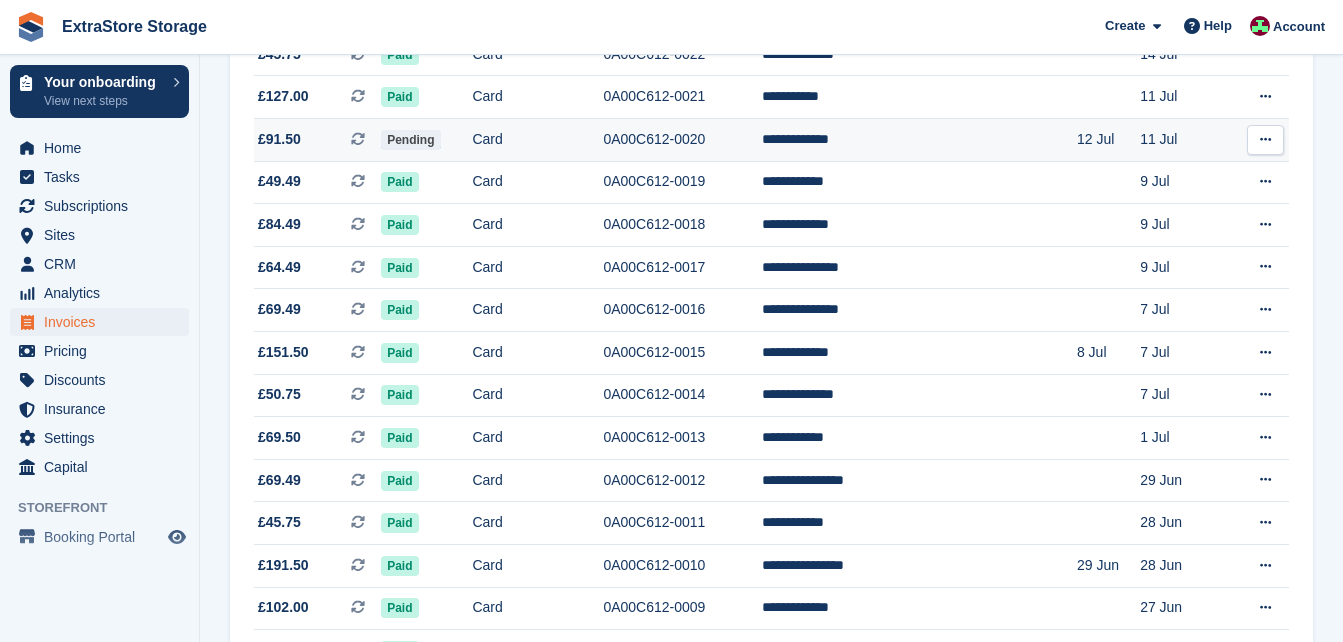 click at bounding box center (1265, 140) 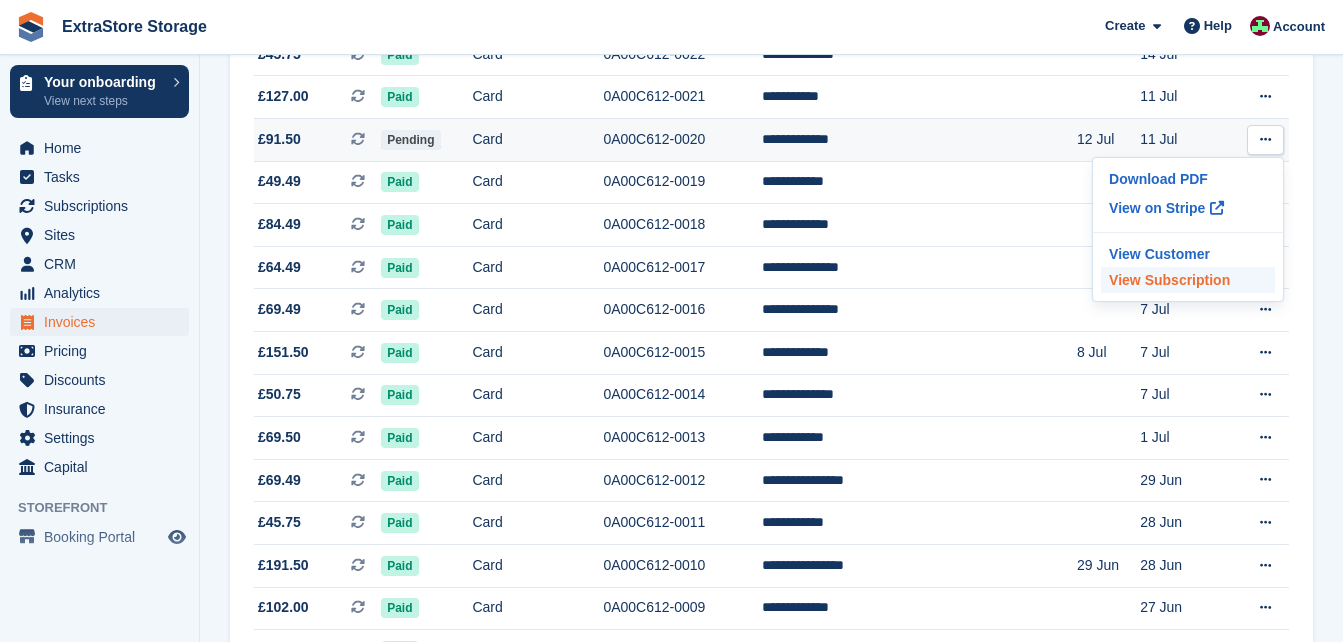 click on "View Subscription" at bounding box center [1188, 280] 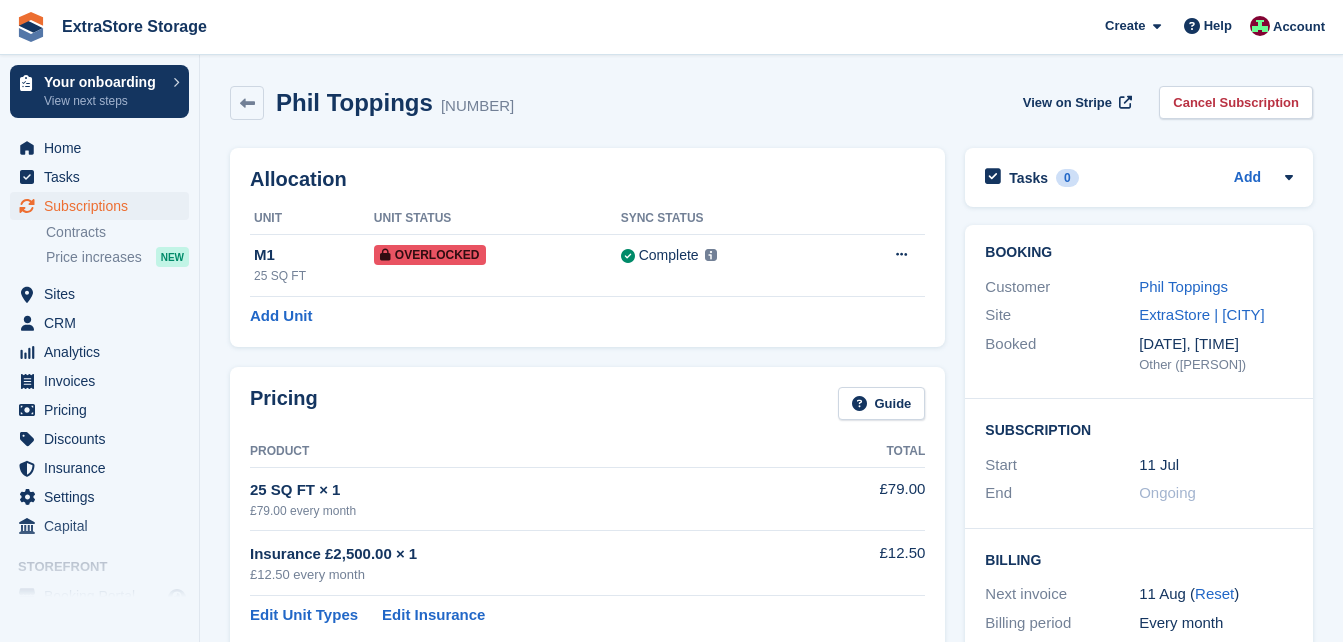 scroll, scrollTop: 0, scrollLeft: 0, axis: both 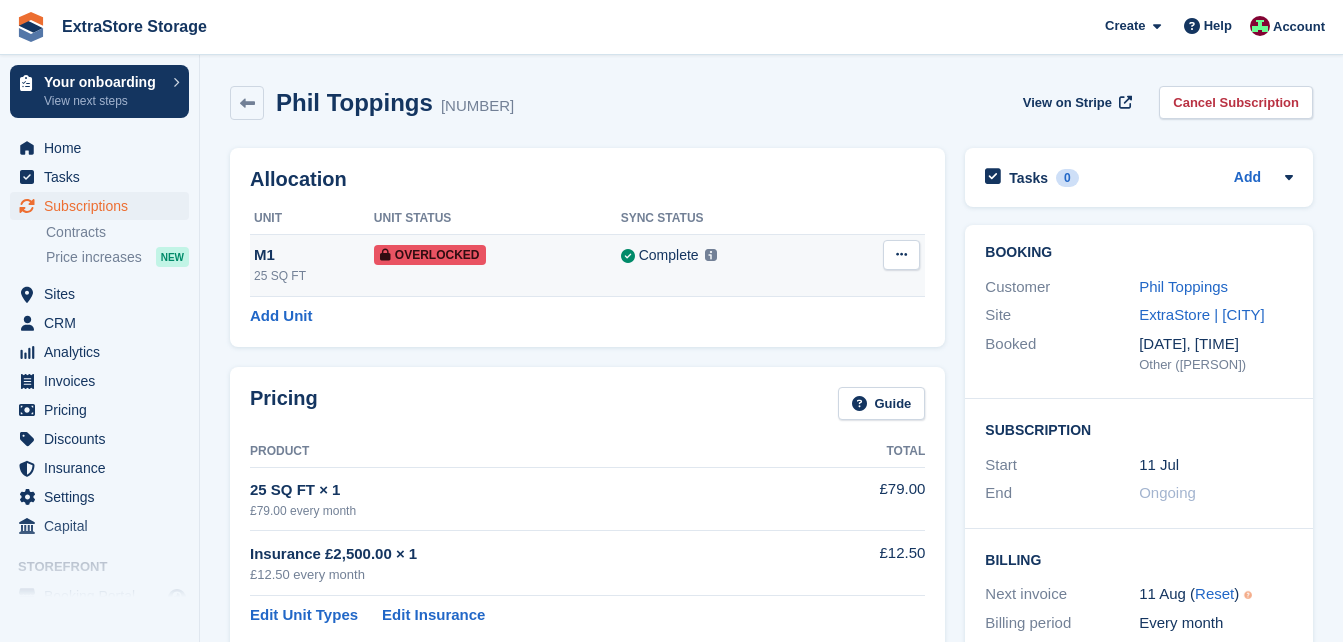 click at bounding box center [901, 254] 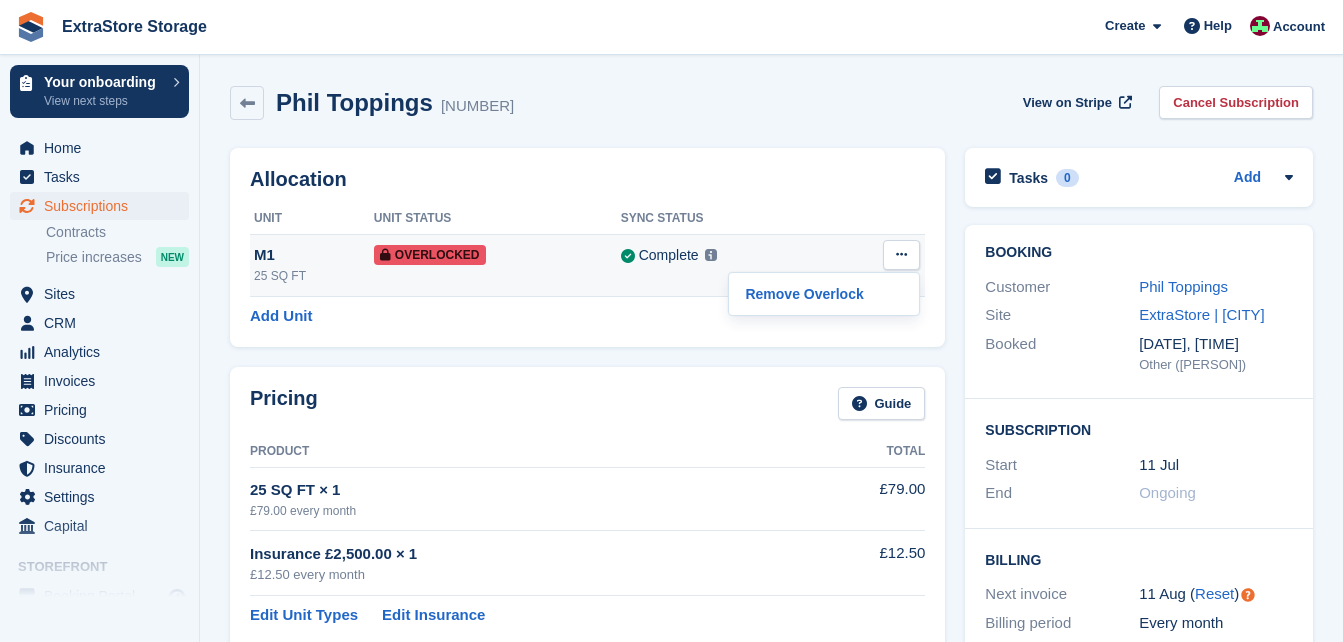 click at bounding box center [901, 254] 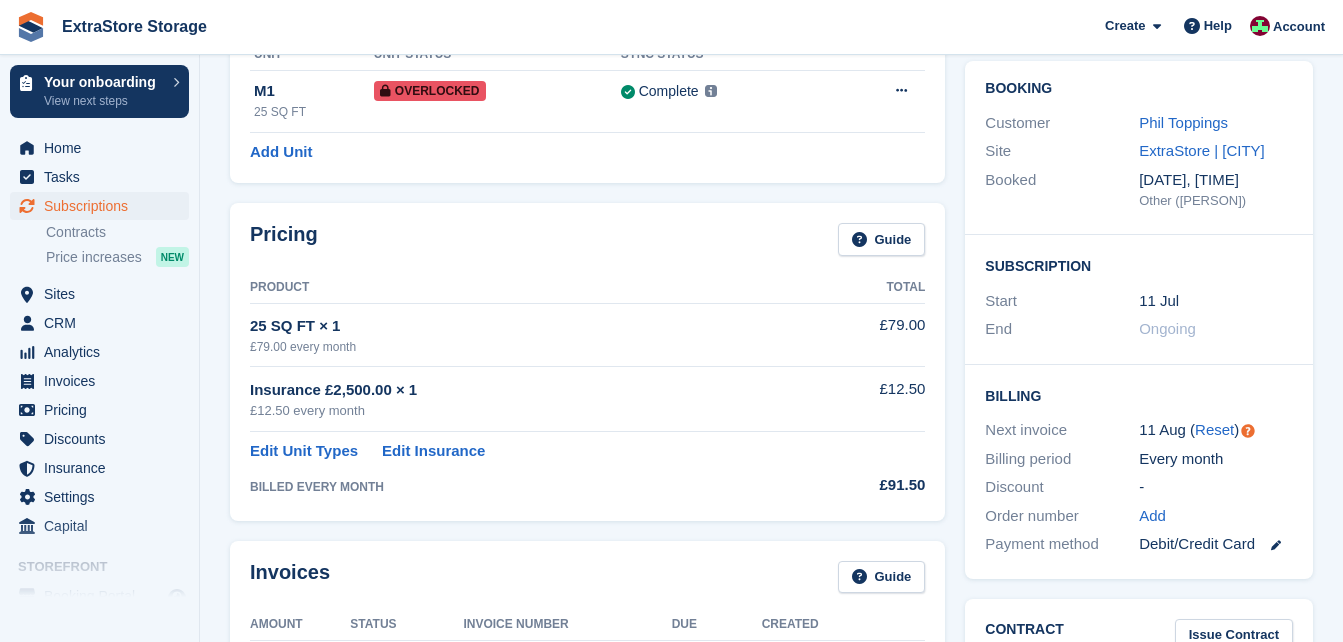 scroll, scrollTop: 0, scrollLeft: 0, axis: both 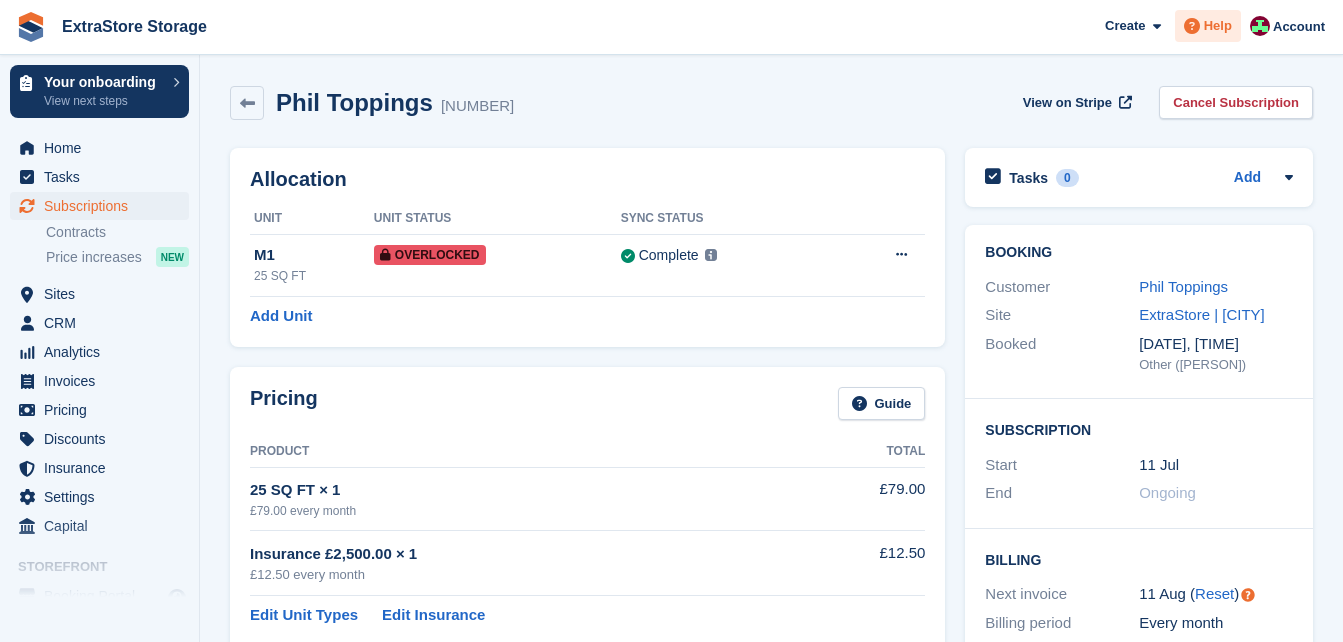 click at bounding box center [1192, 26] 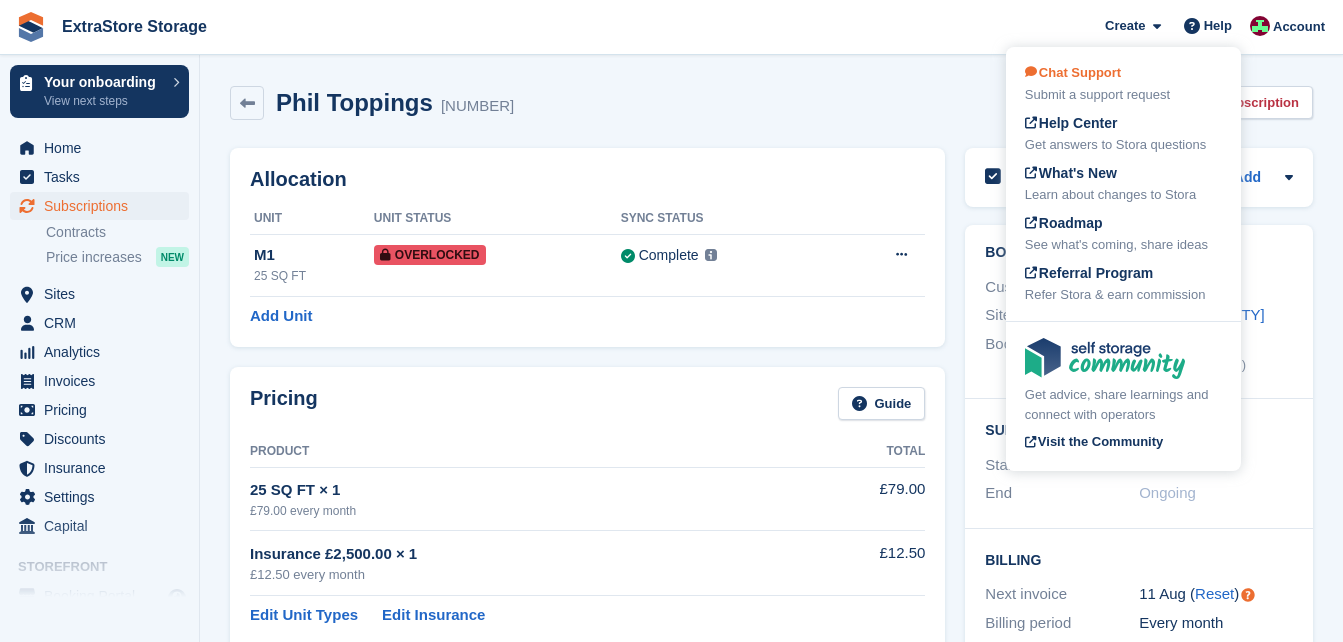 click on "Chat Support
Submit a support request" at bounding box center (1123, 84) 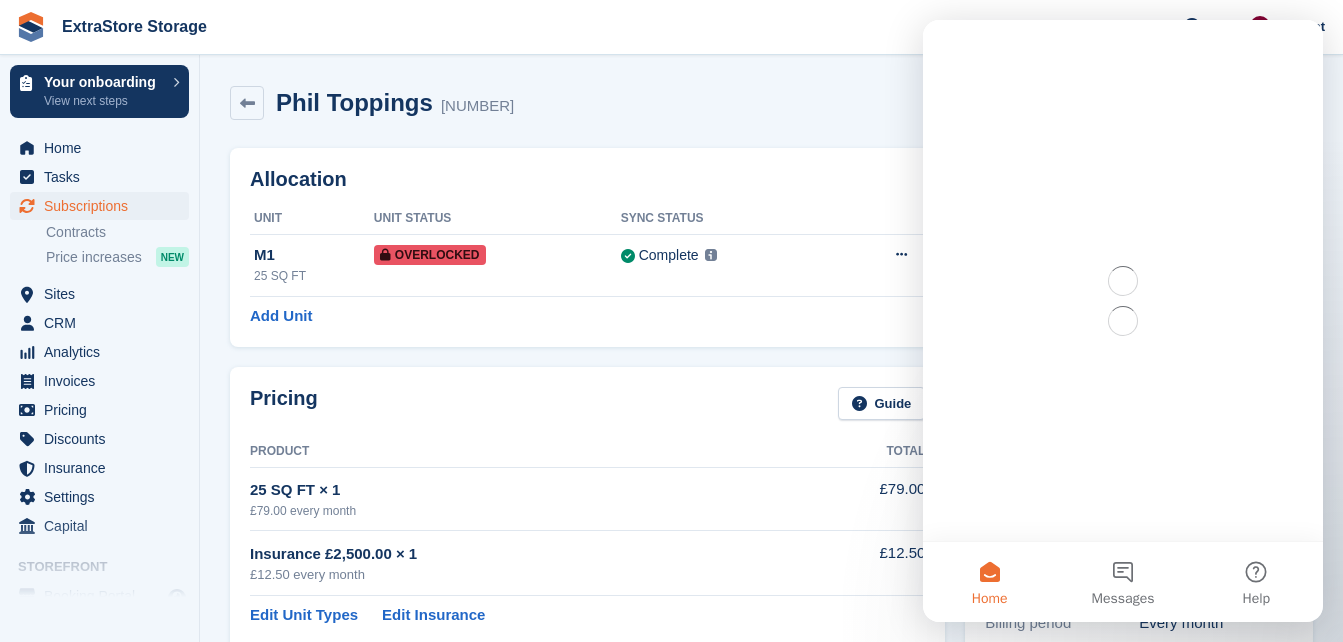 scroll, scrollTop: 0, scrollLeft: 0, axis: both 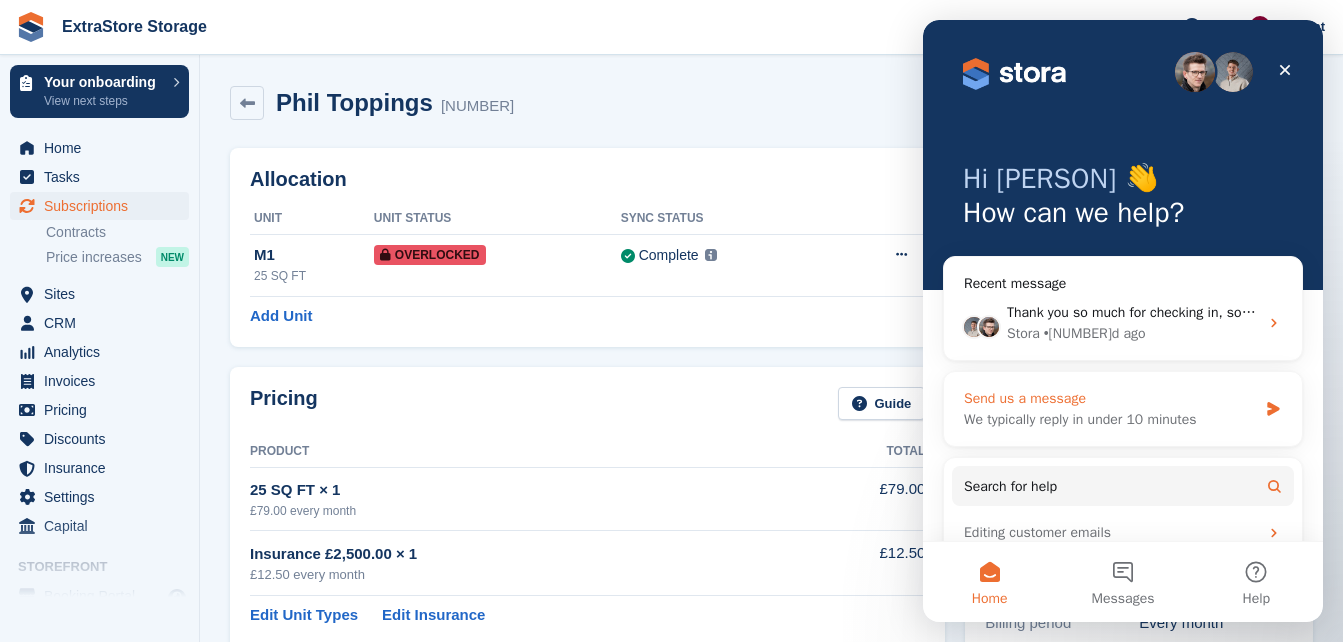 click on "We typically reply in under 10 minutes" at bounding box center [1110, 419] 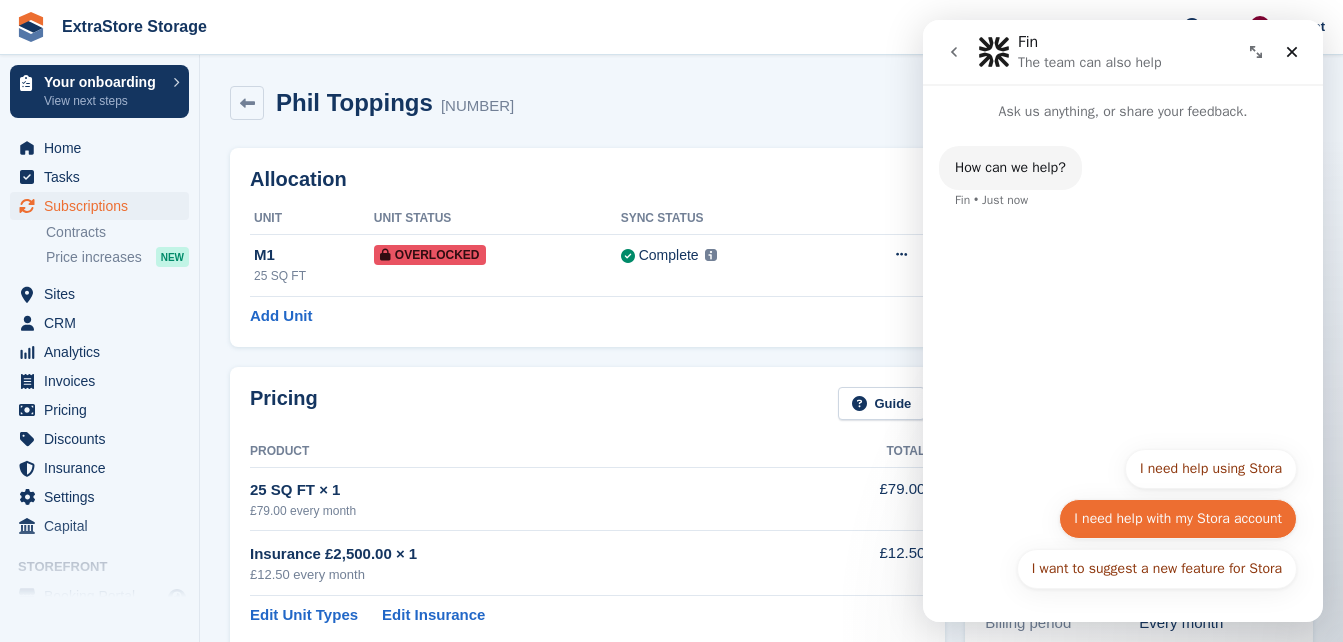 click on "I need help with my Stora account" at bounding box center (1178, 519) 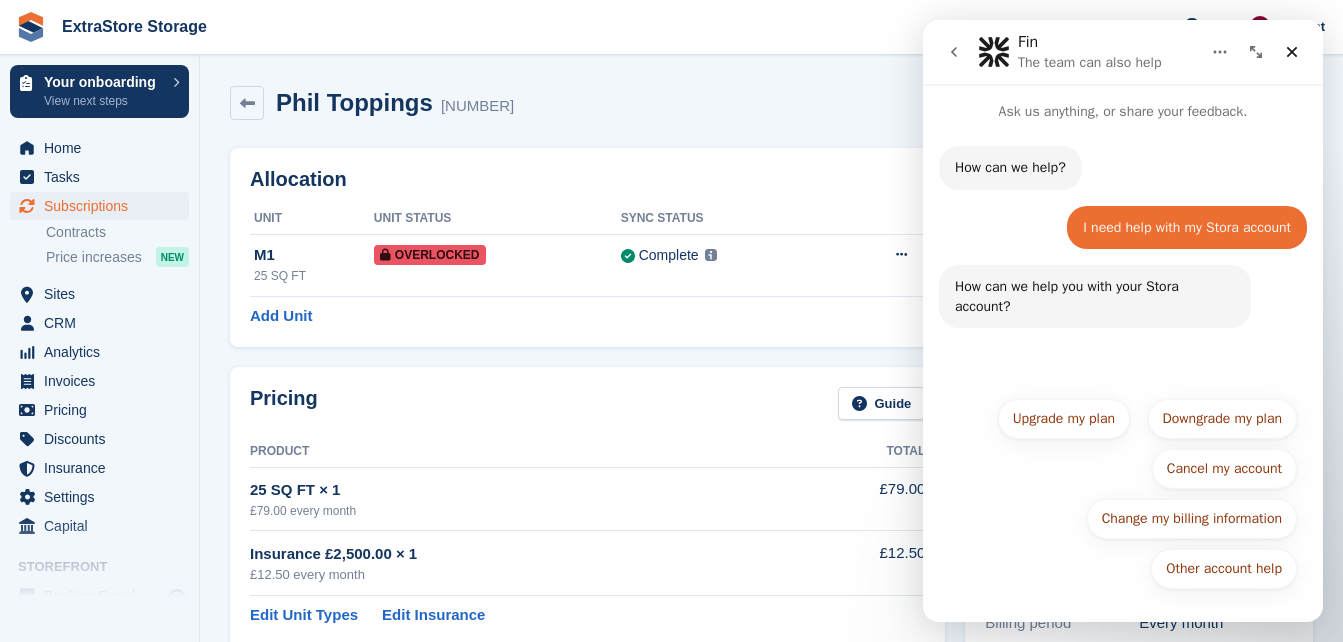 click on "Other account help Upgrade my plan Downgrade my plan Cancel my account Change my billing information Other account help" at bounding box center [1123, 495] 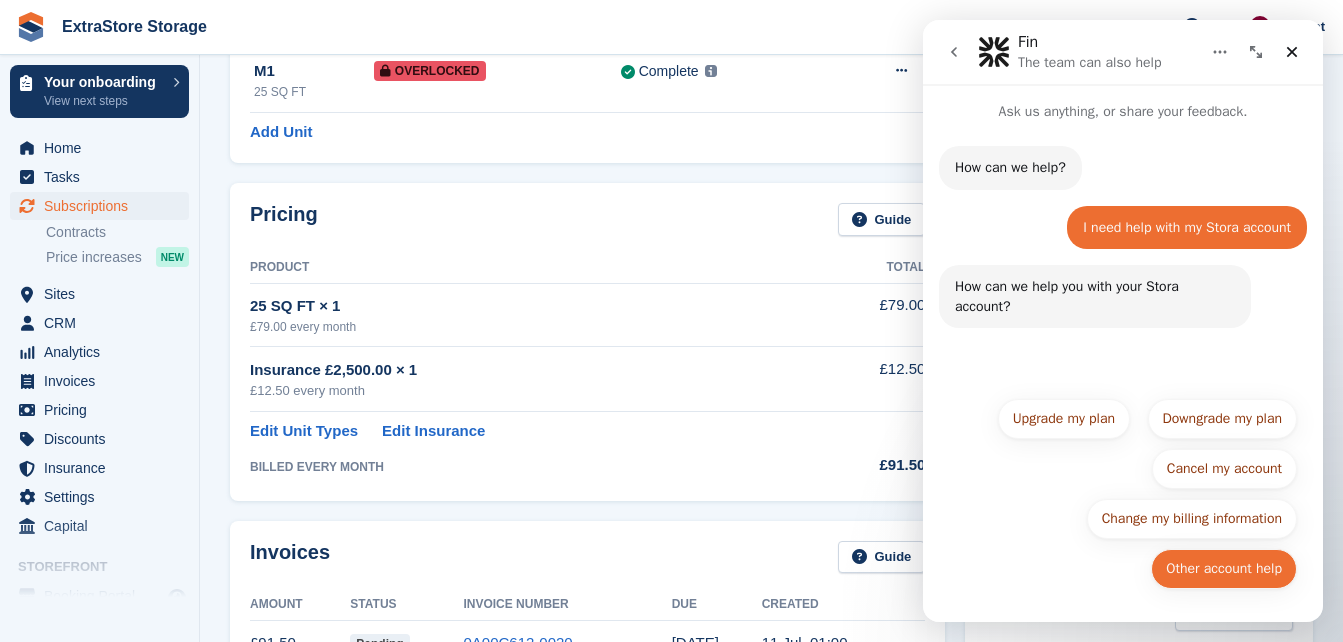 scroll, scrollTop: 200, scrollLeft: 0, axis: vertical 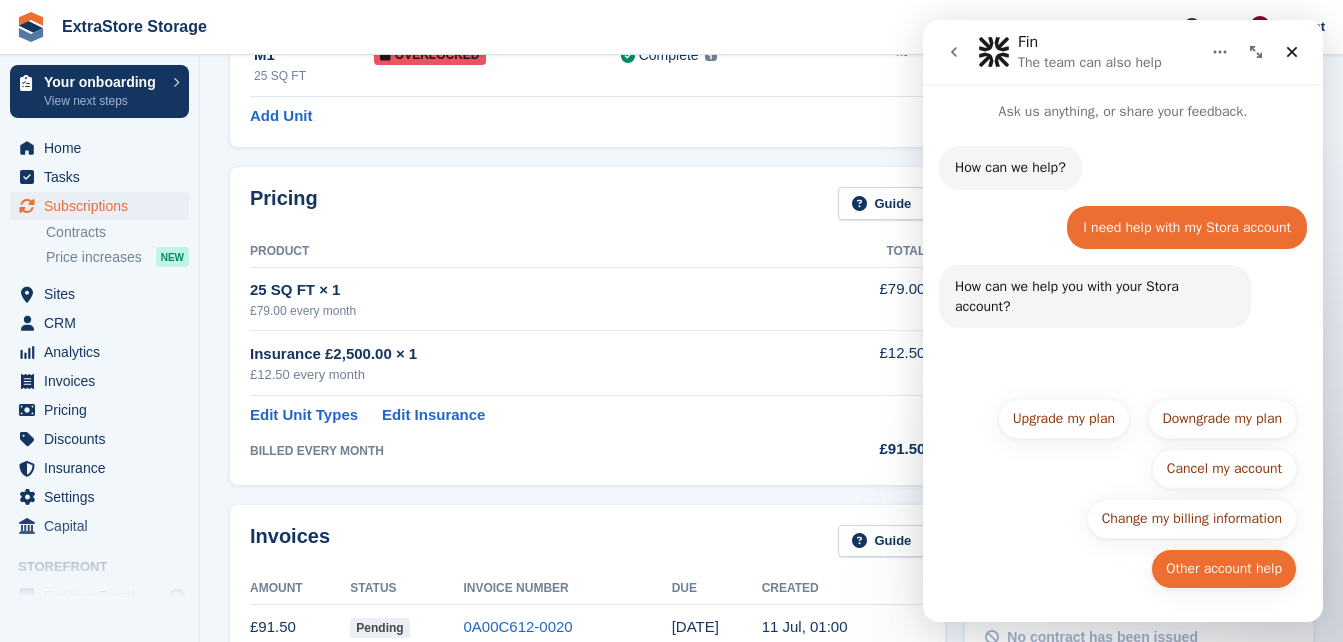 click on "Other account help" at bounding box center (1224, 569) 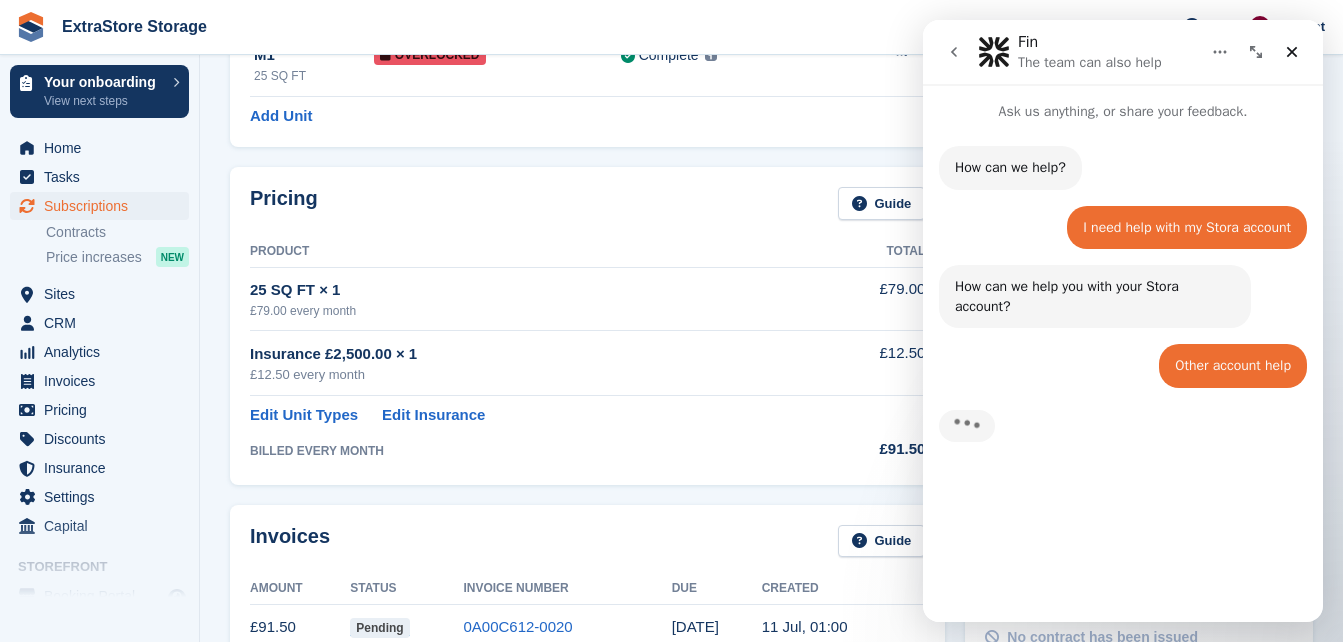 scroll, scrollTop: 600, scrollLeft: 0, axis: vertical 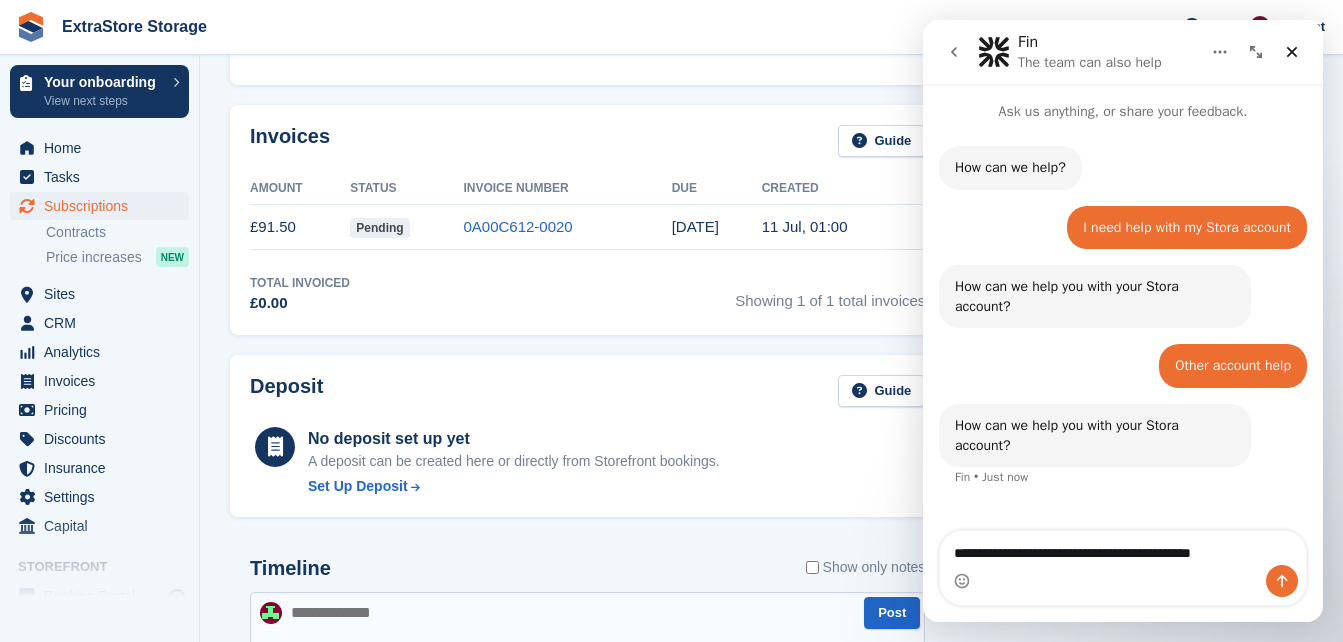 type on "**********" 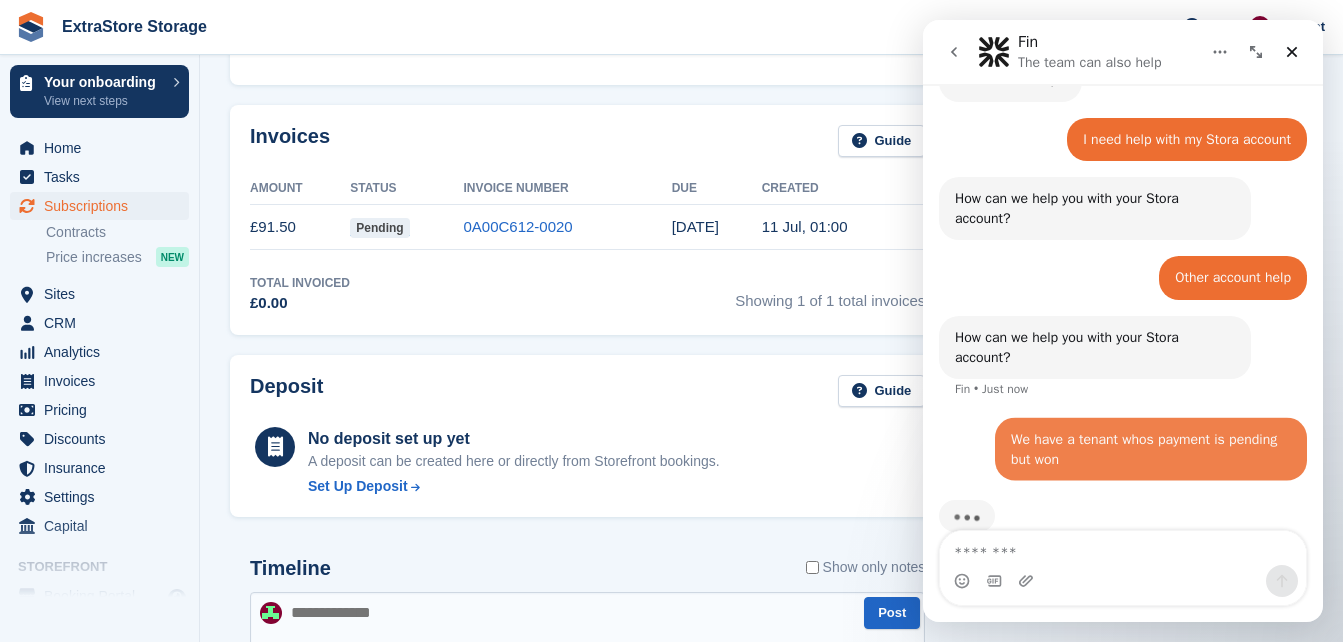 scroll, scrollTop: 122, scrollLeft: 0, axis: vertical 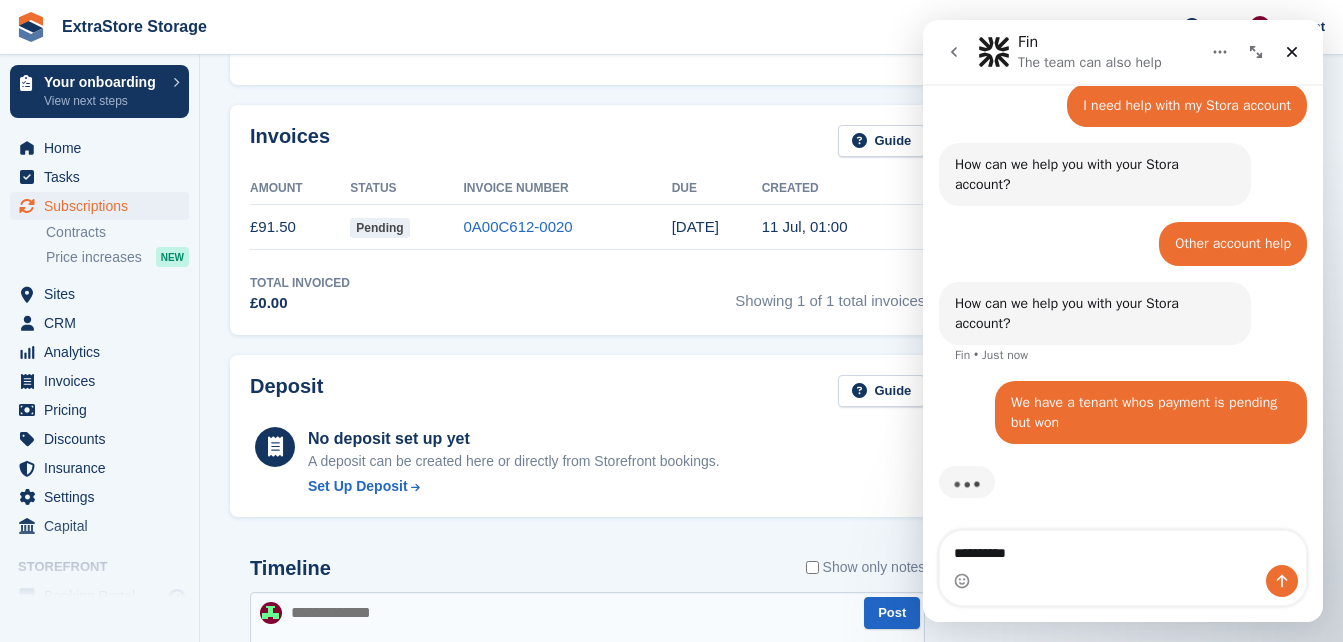 type on "**********" 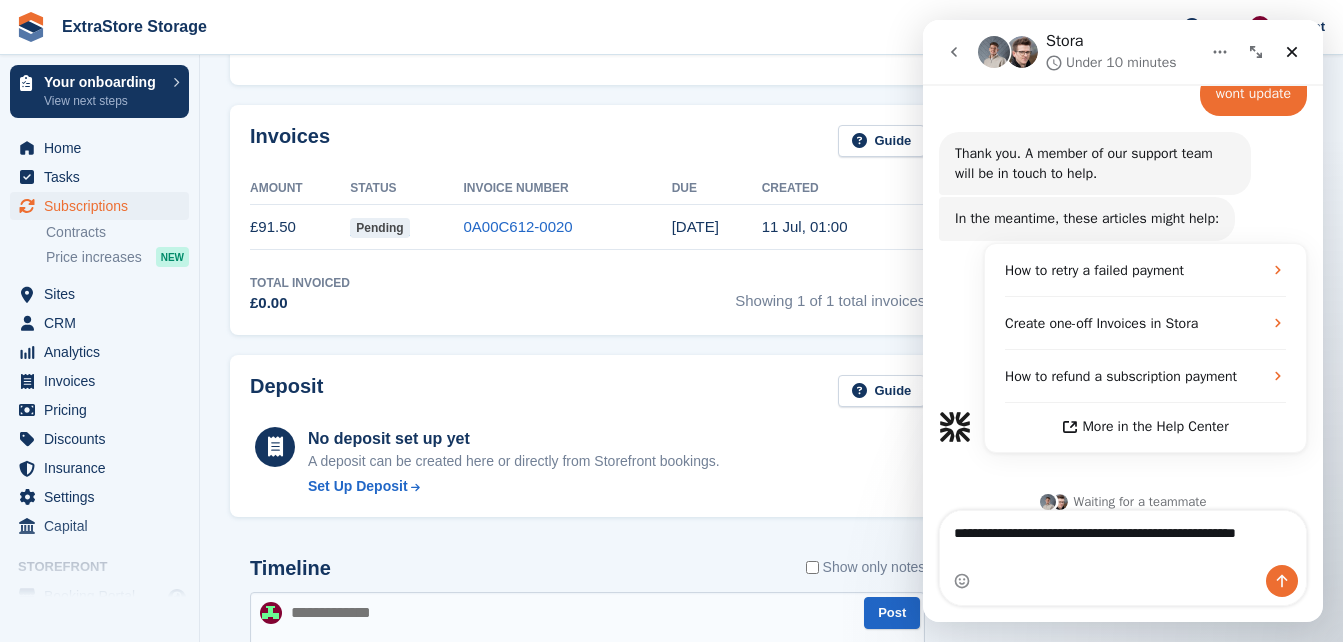 scroll, scrollTop: 496, scrollLeft: 0, axis: vertical 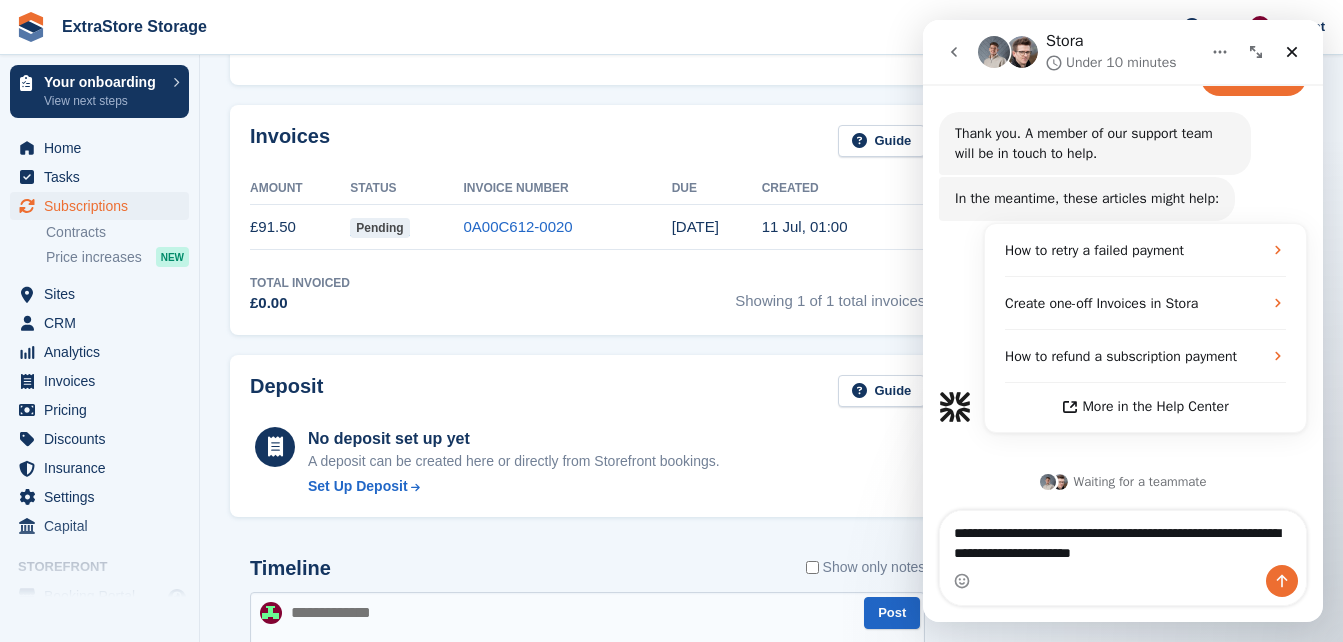 type on "**********" 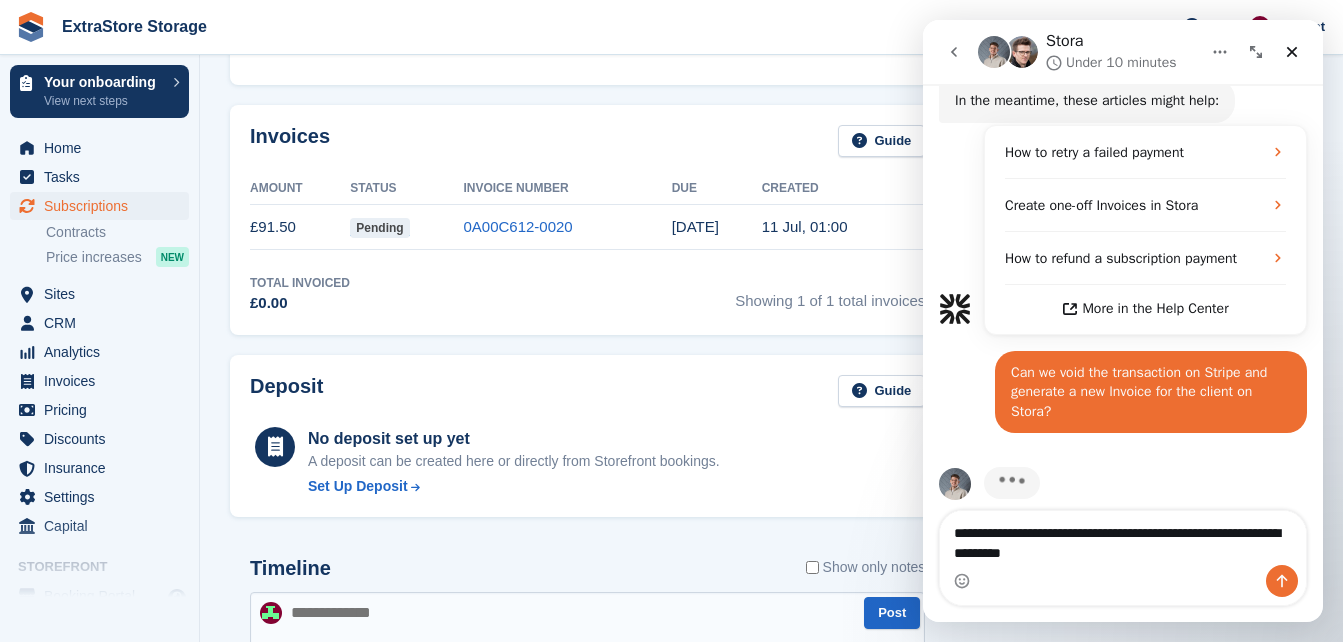 scroll, scrollTop: 671, scrollLeft: 0, axis: vertical 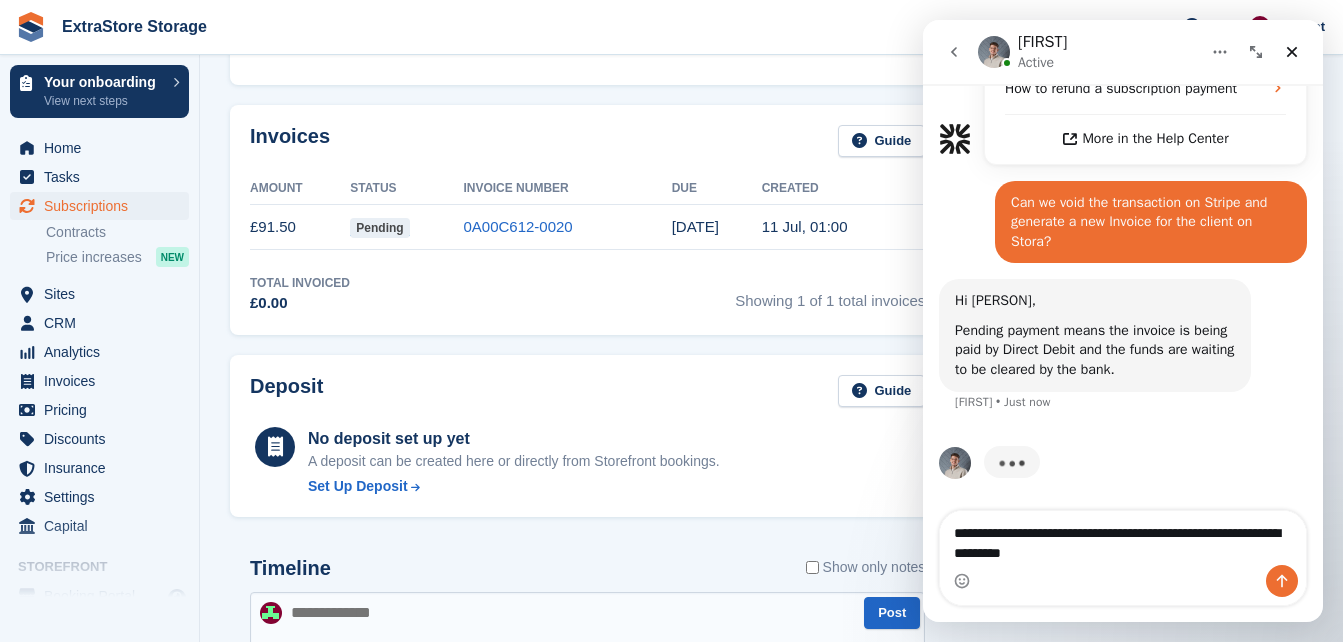 click on "**********" at bounding box center (1123, 538) 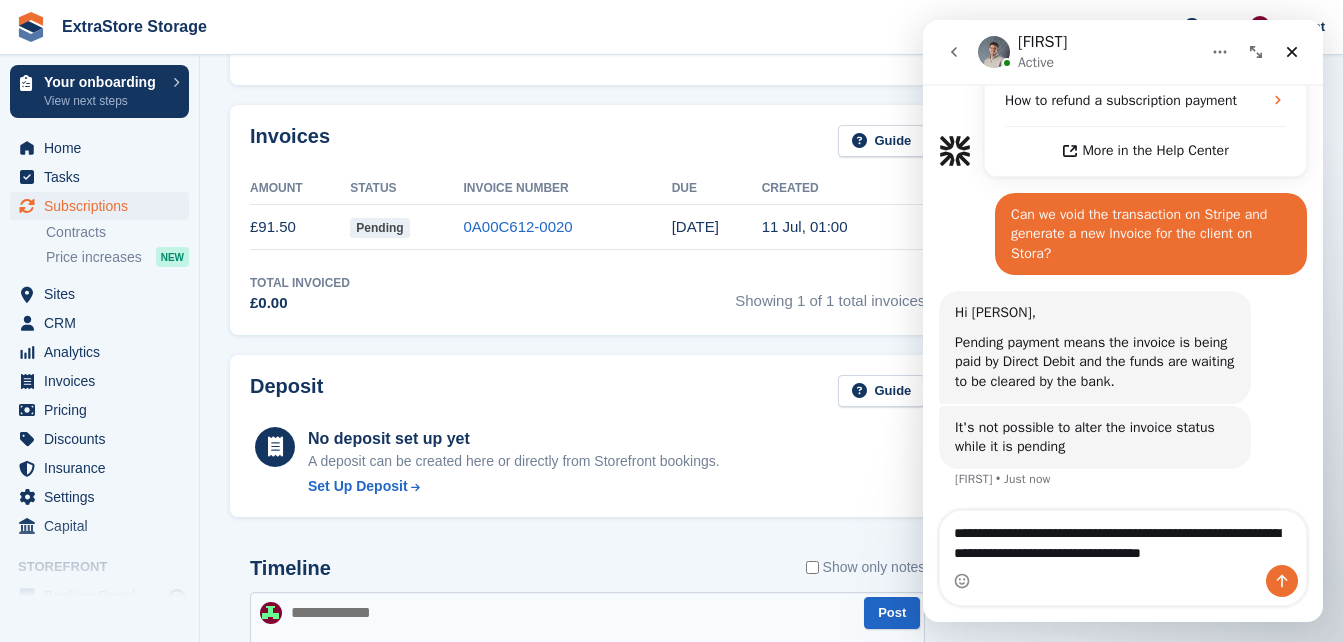 scroll, scrollTop: 752, scrollLeft: 0, axis: vertical 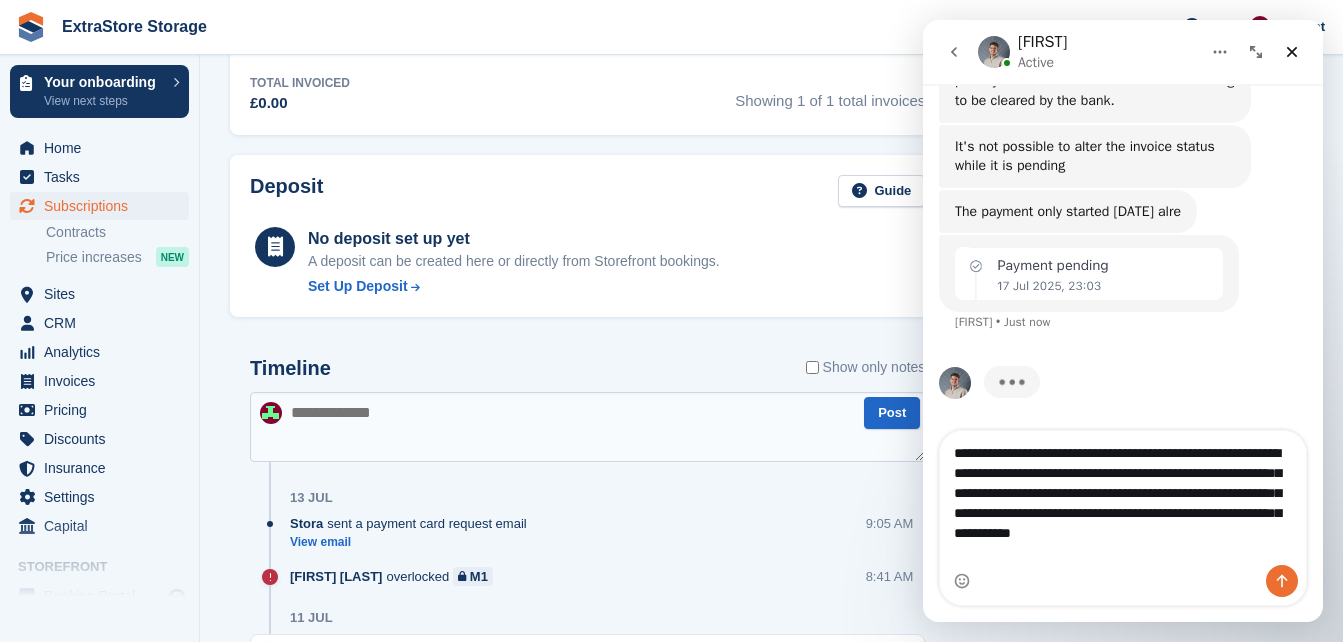 type on "**********" 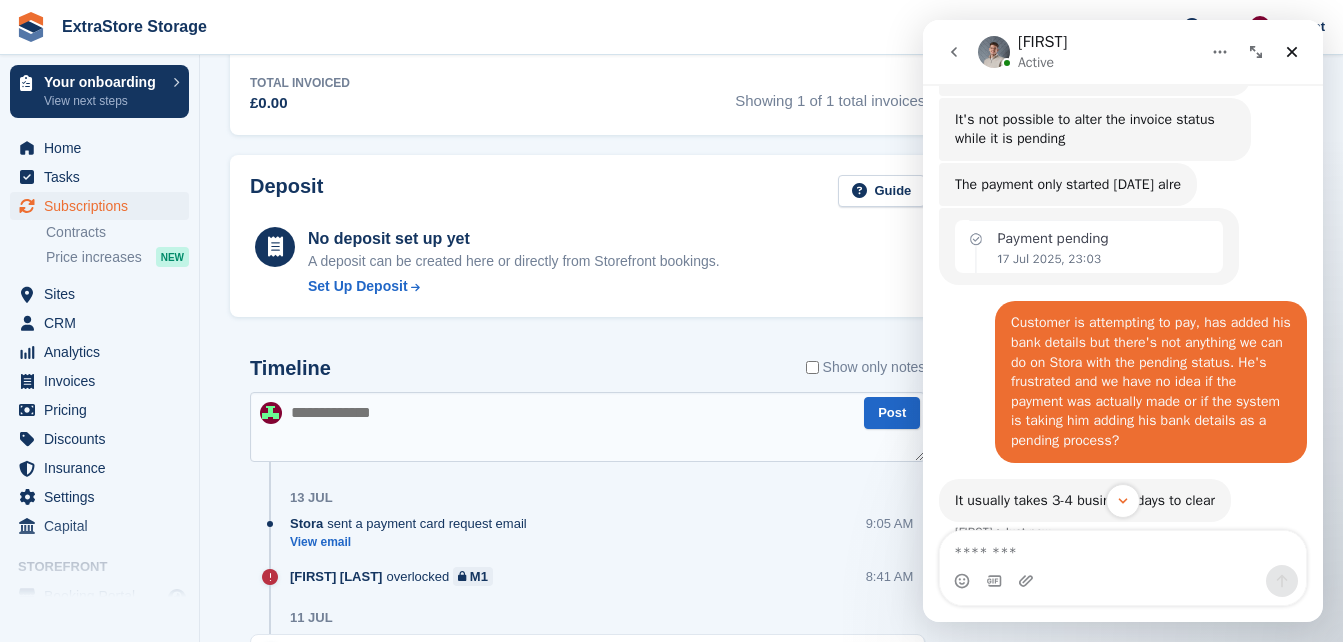scroll, scrollTop: 1093, scrollLeft: 0, axis: vertical 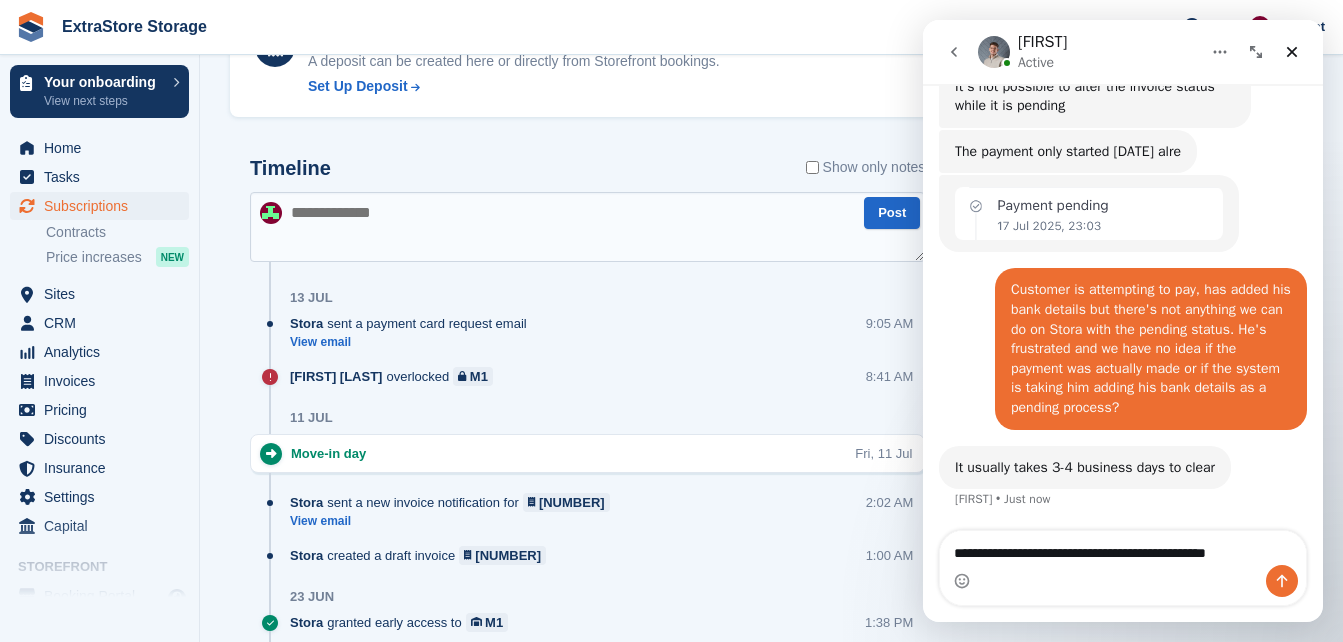 click at bounding box center (1123, 581) 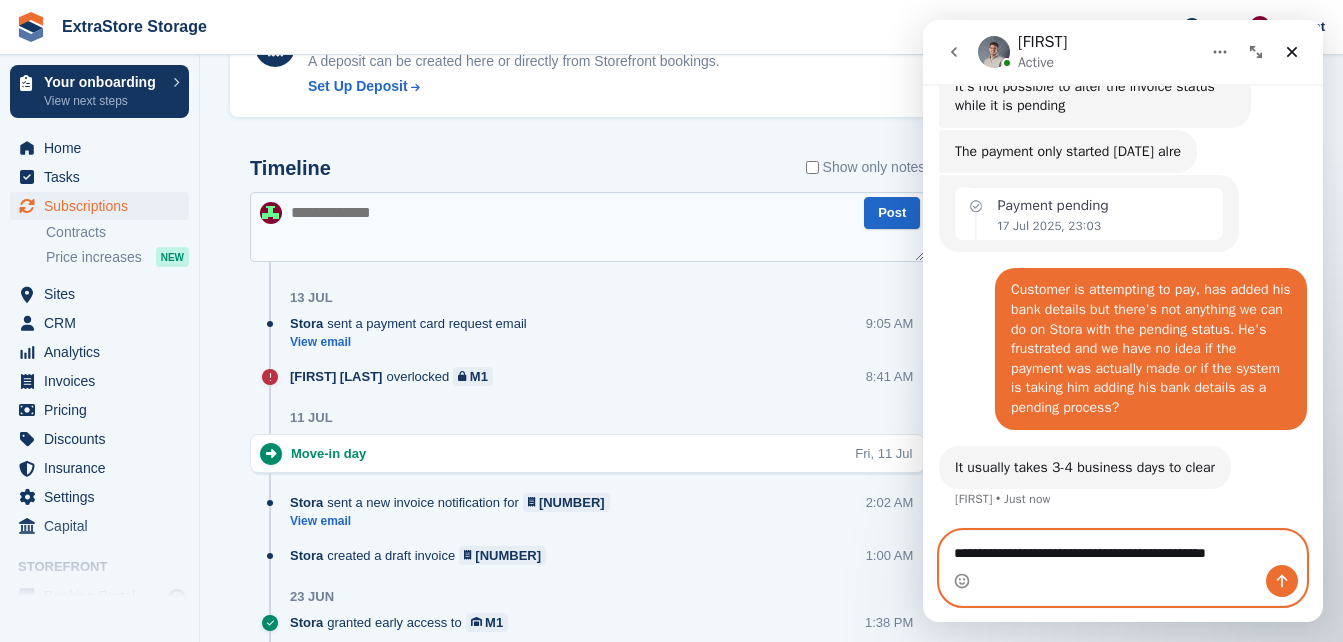 type on "**********" 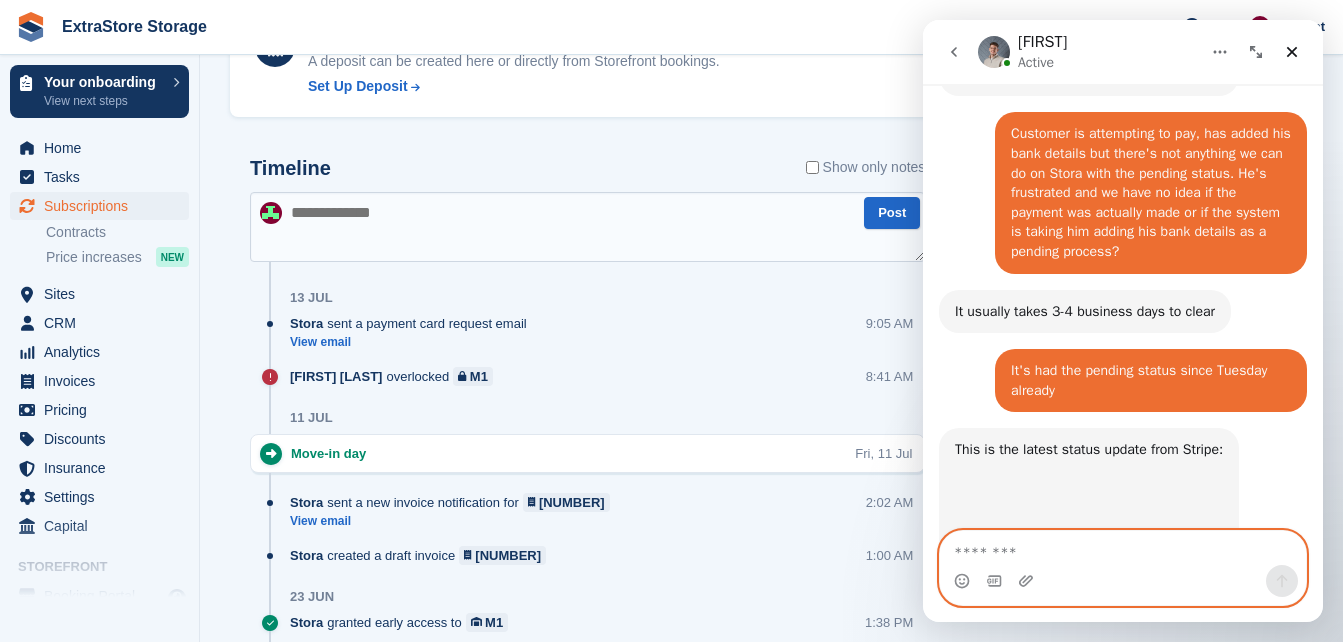scroll, scrollTop: 1396, scrollLeft: 0, axis: vertical 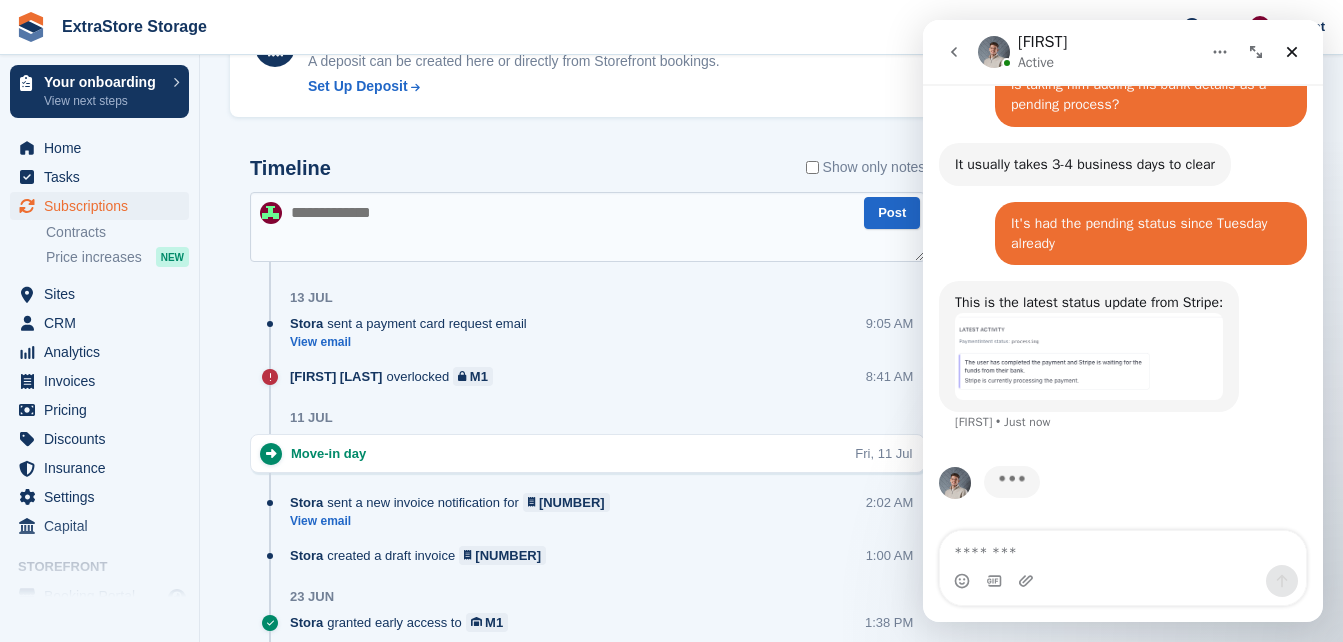 click at bounding box center [1089, 356] 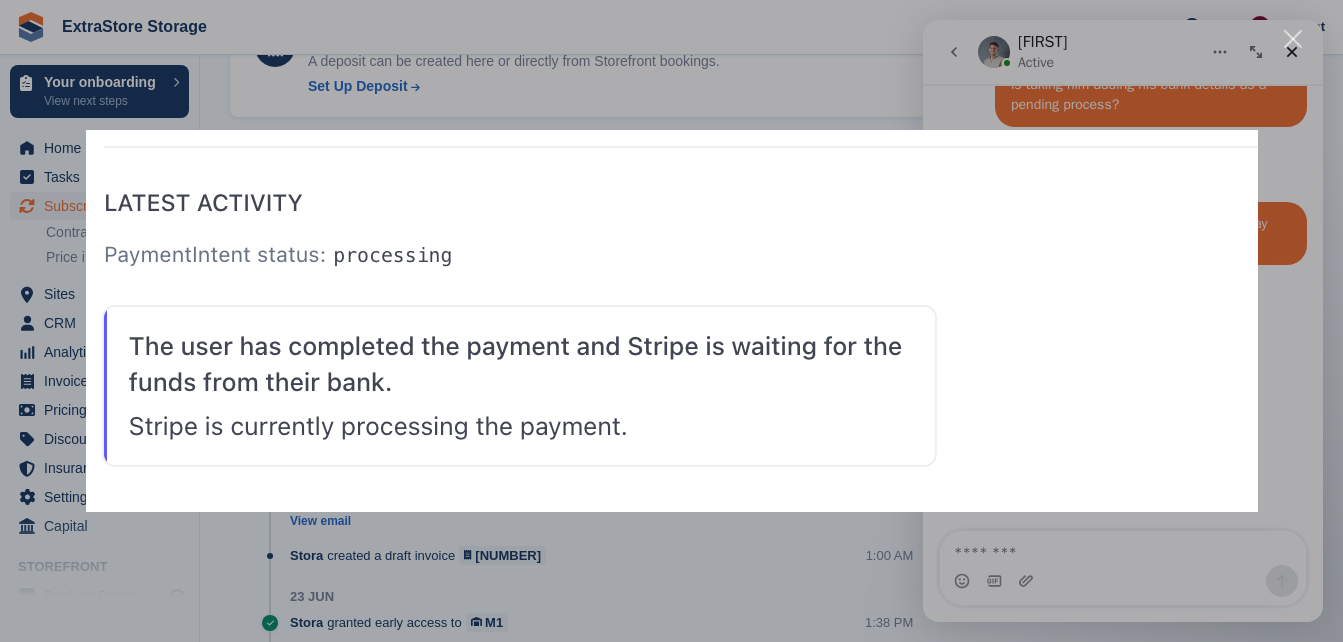 scroll, scrollTop: 0, scrollLeft: 0, axis: both 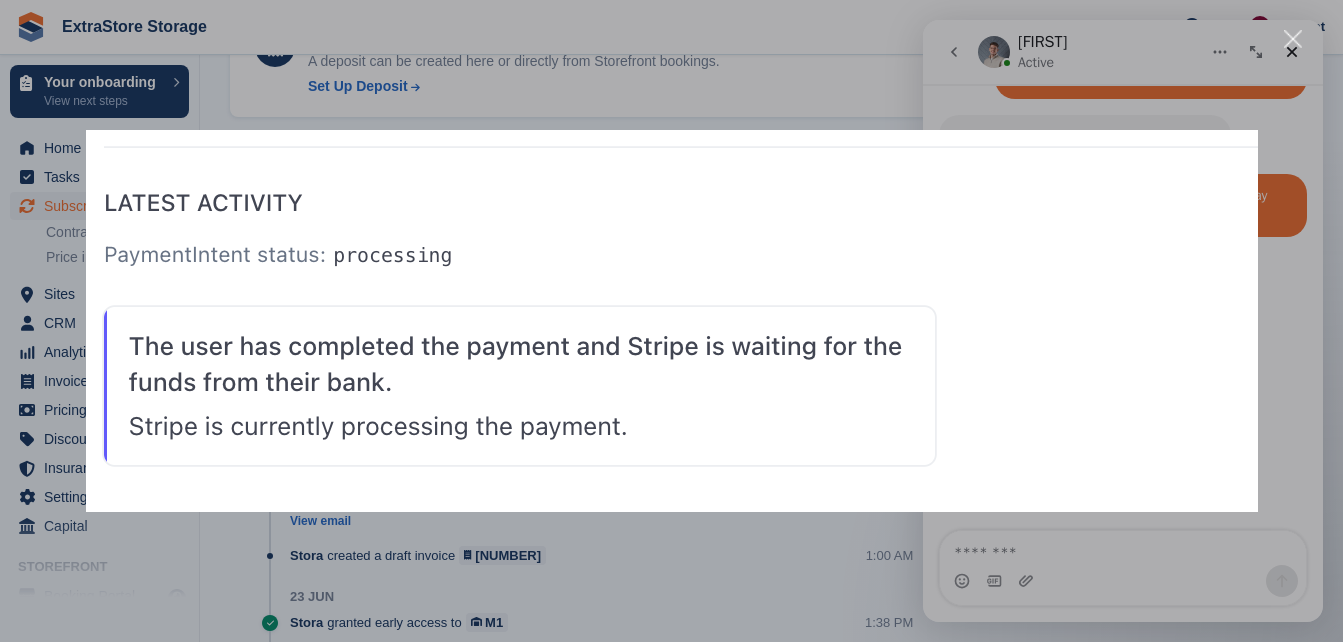 click at bounding box center [1293, 39] 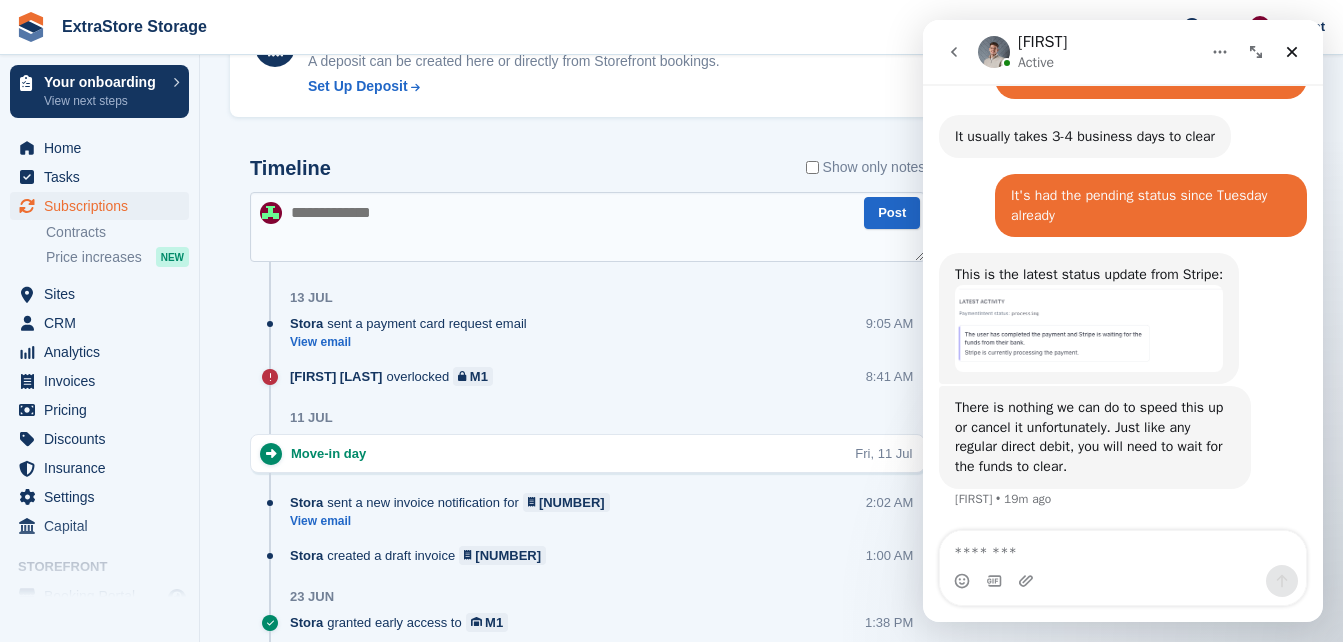 scroll, scrollTop: 1164, scrollLeft: 0, axis: vertical 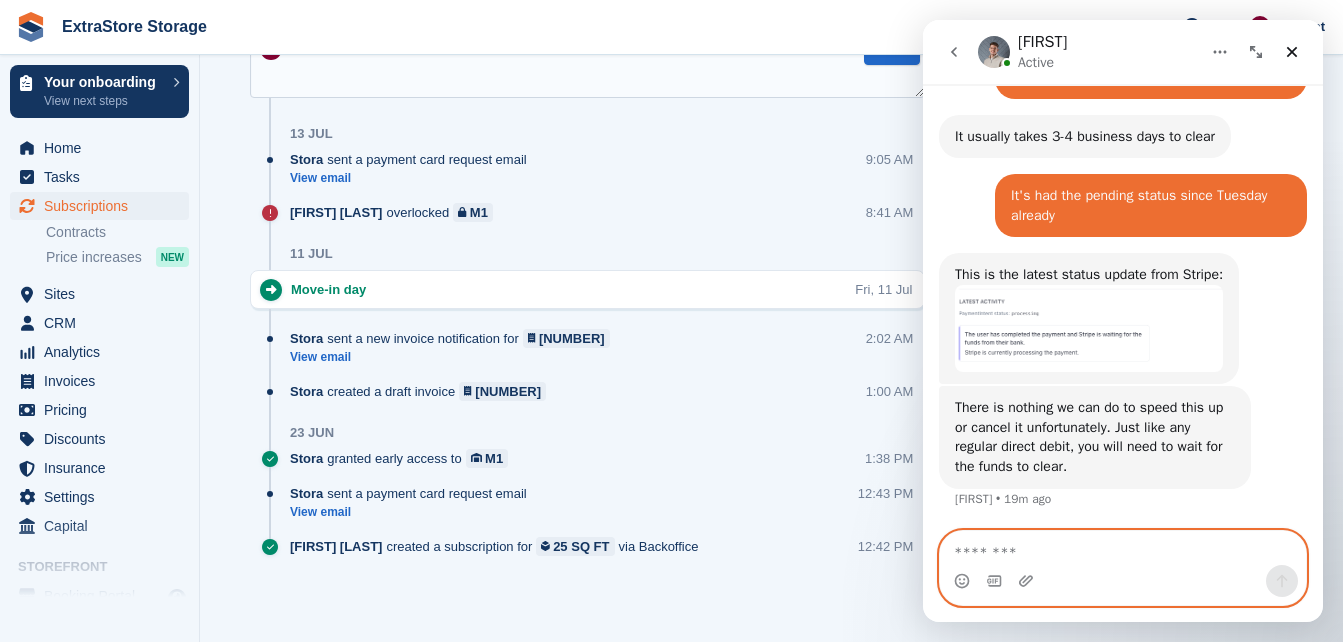 click at bounding box center (1123, 548) 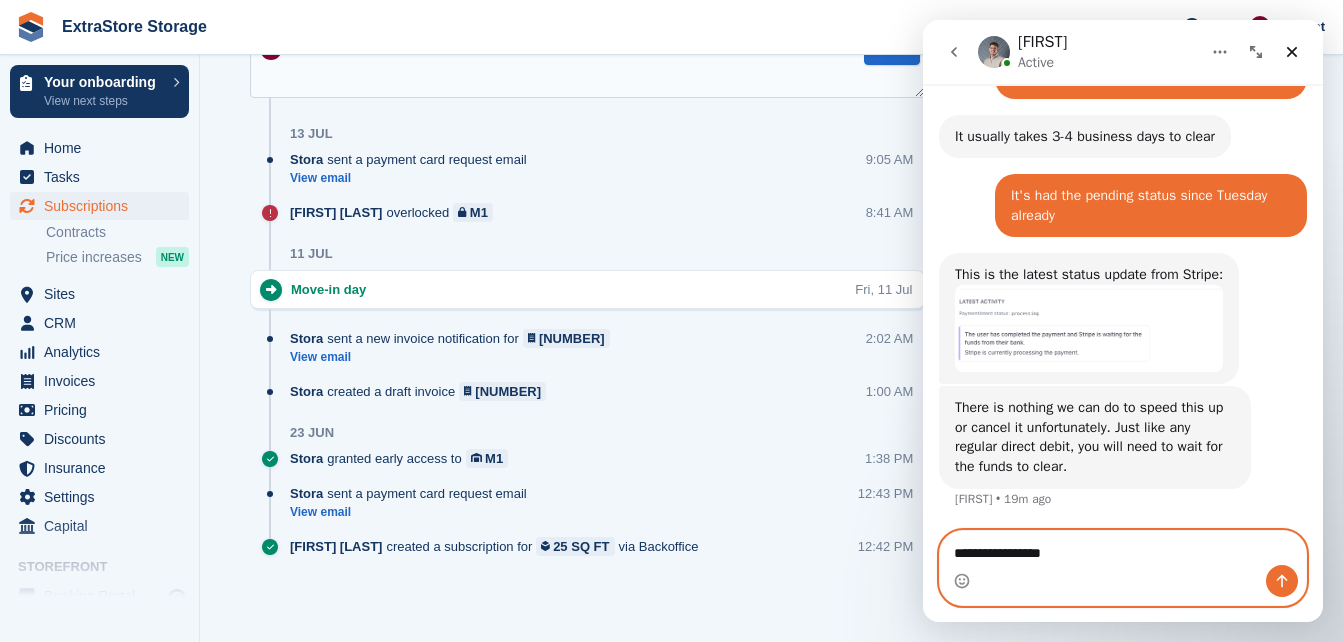 type on "**********" 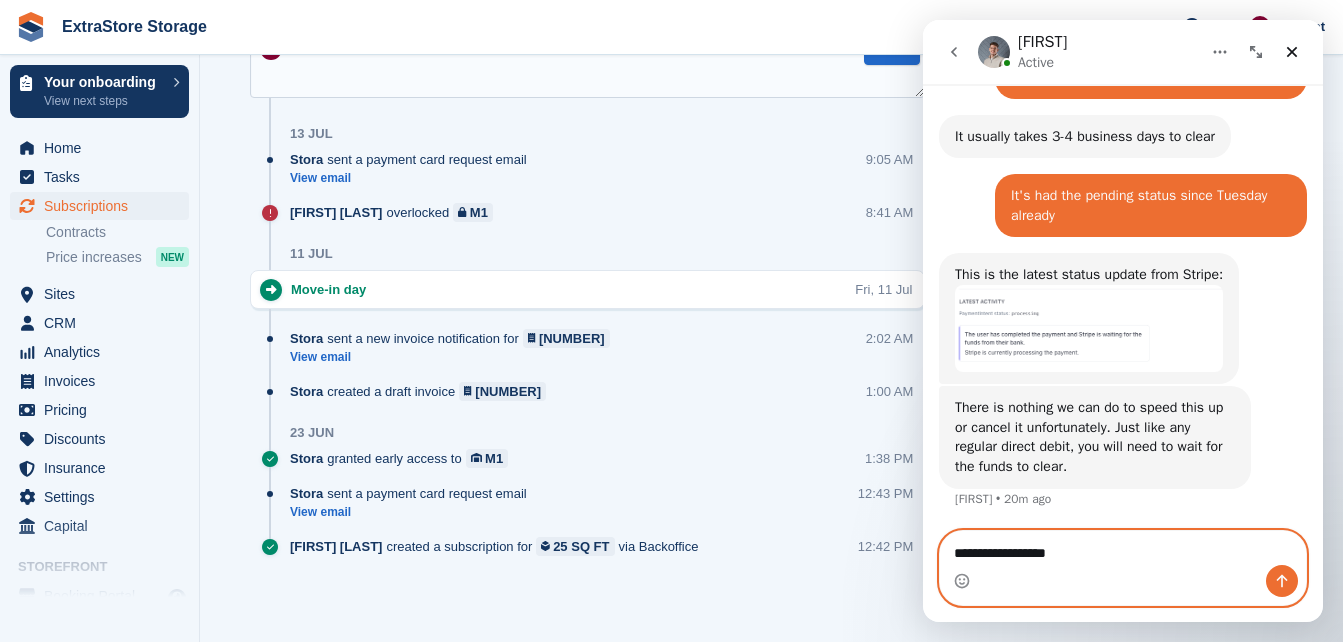 type 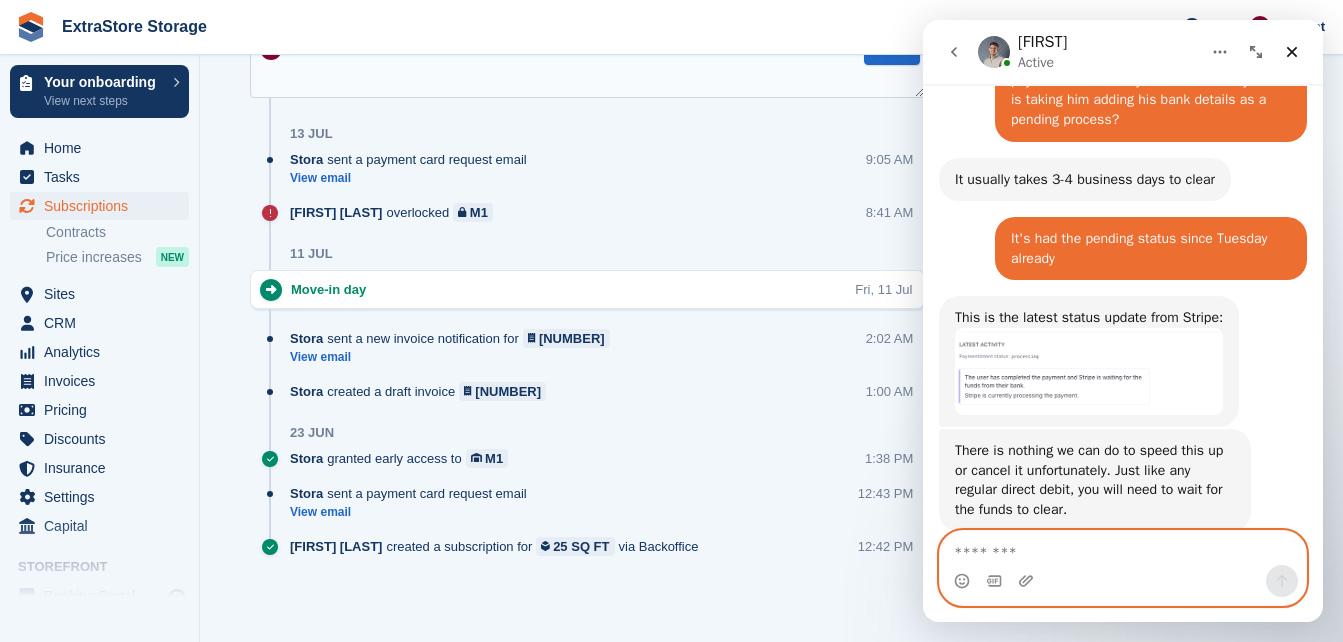 scroll, scrollTop: 1483, scrollLeft: 0, axis: vertical 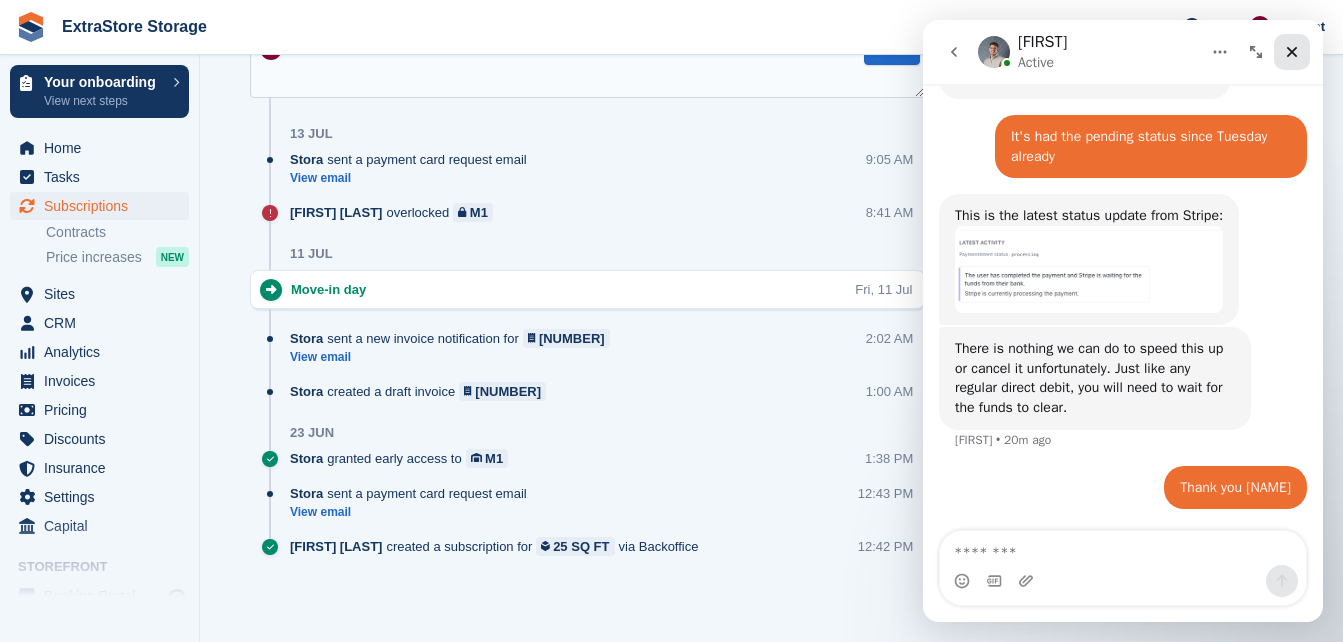 click at bounding box center [1292, 52] 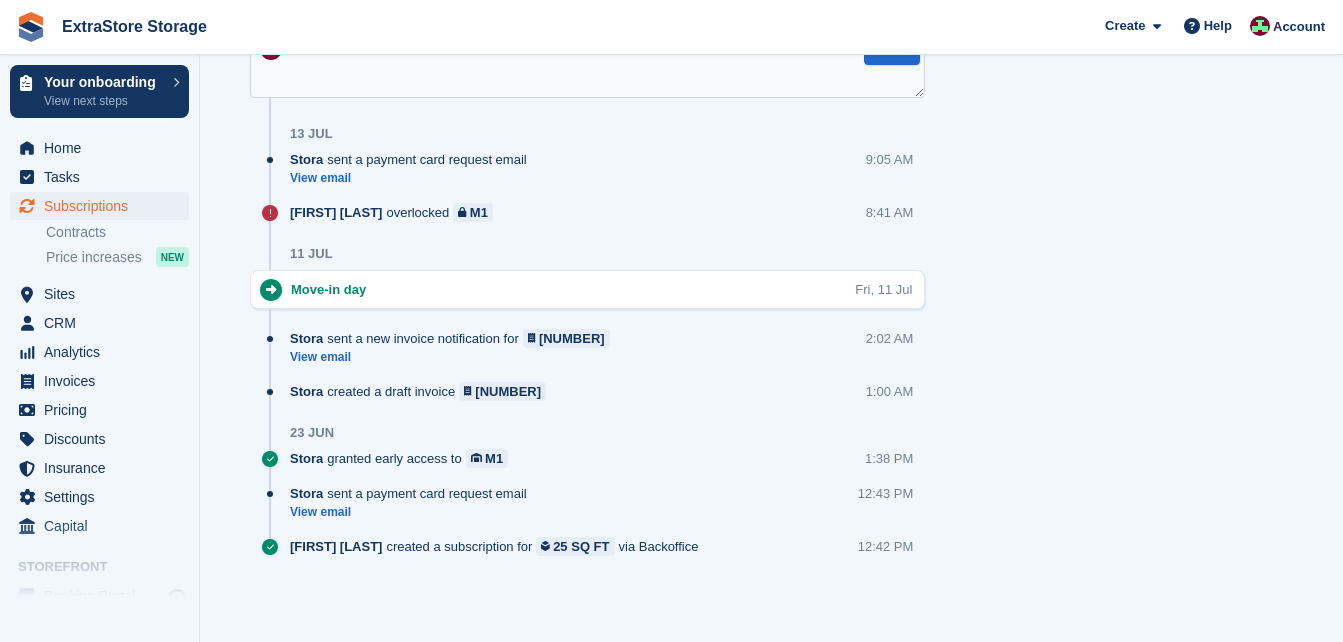 scroll, scrollTop: 0, scrollLeft: 0, axis: both 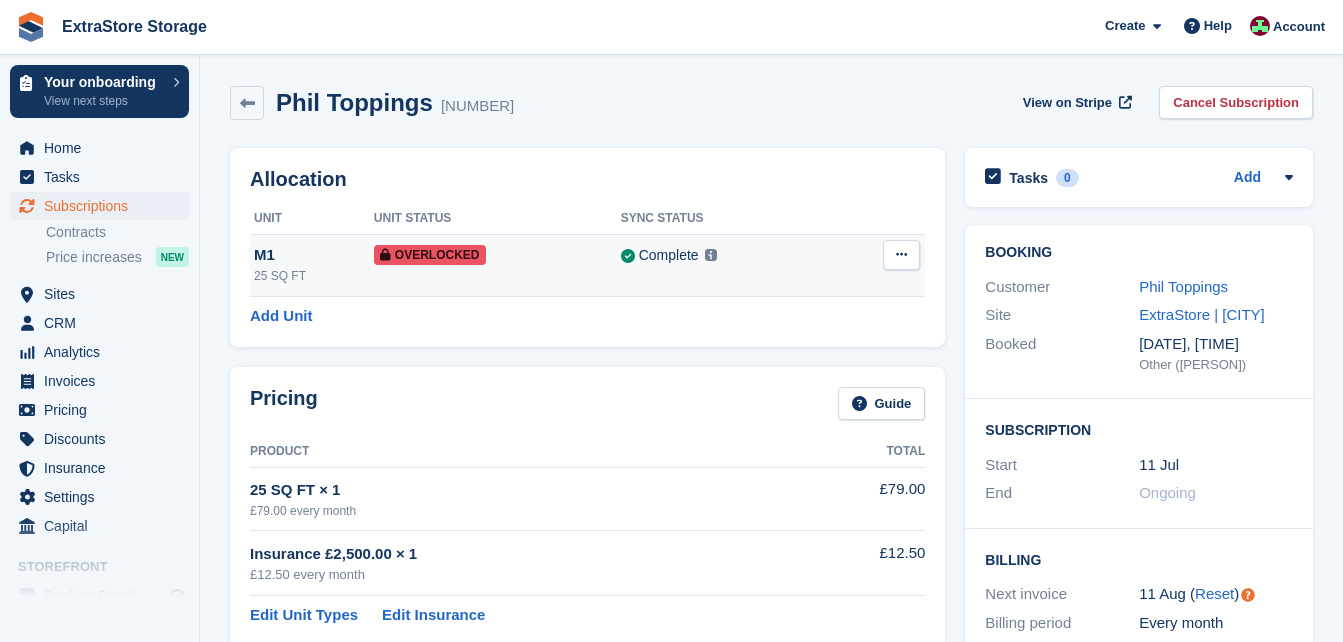 click at bounding box center (901, 254) 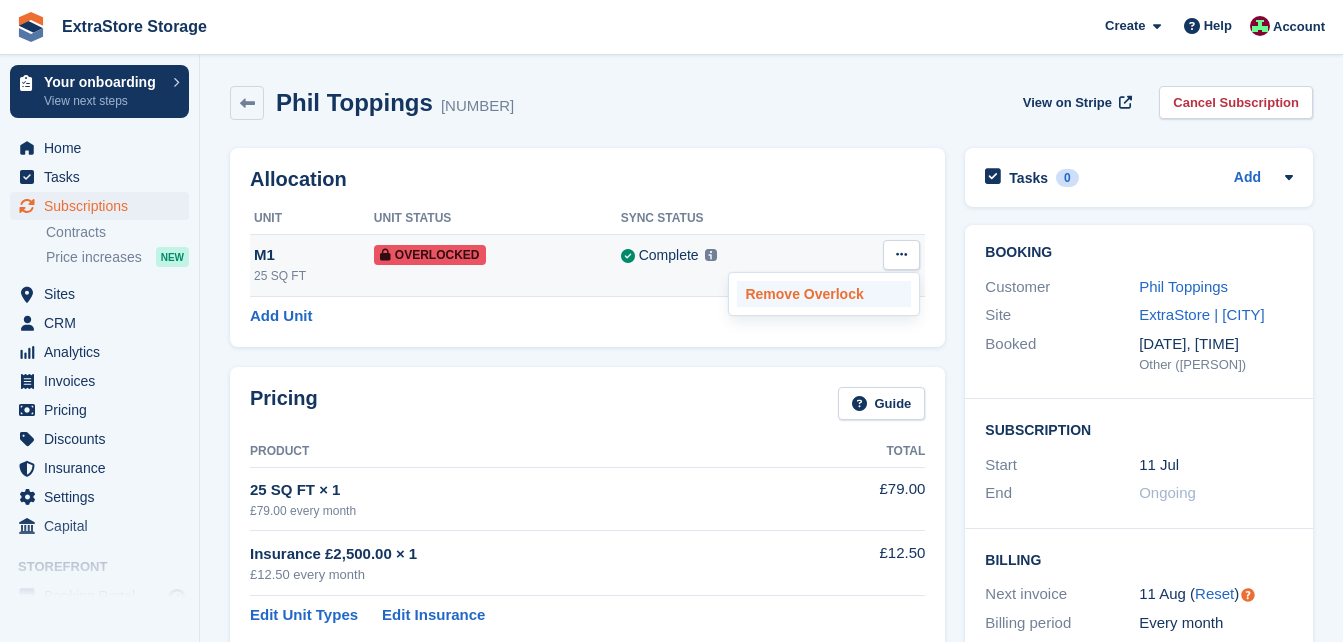 click on "Remove Overlock" at bounding box center [824, 294] 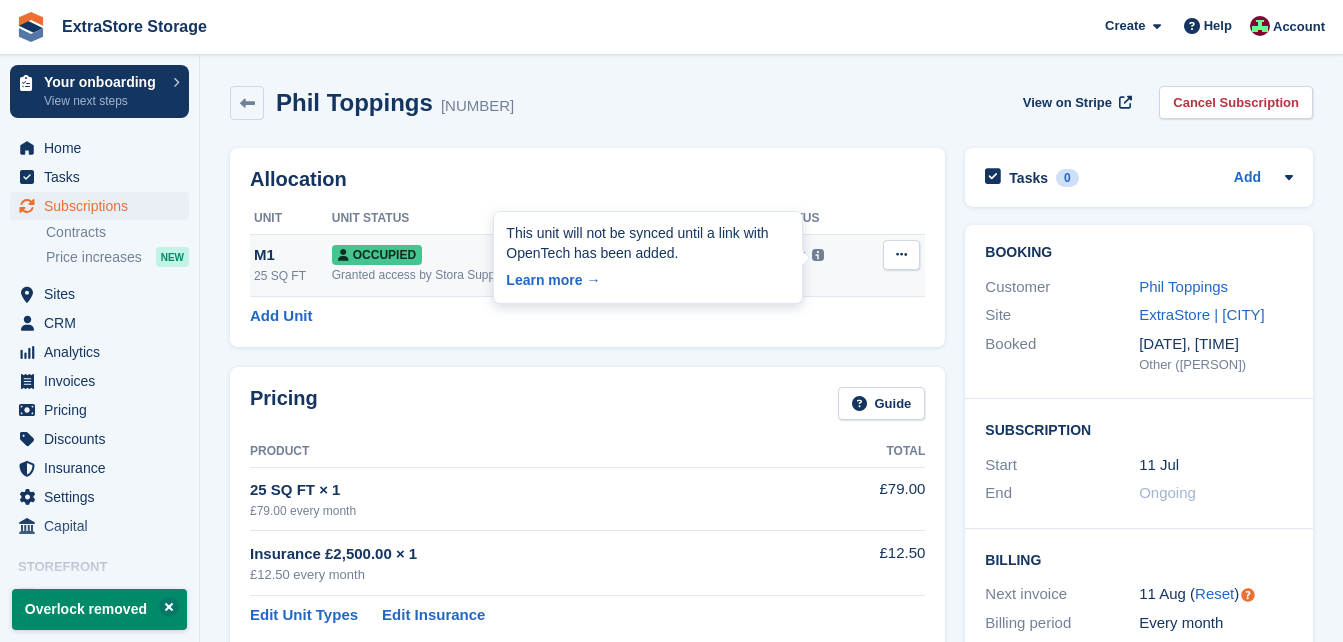 click at bounding box center [818, 255] 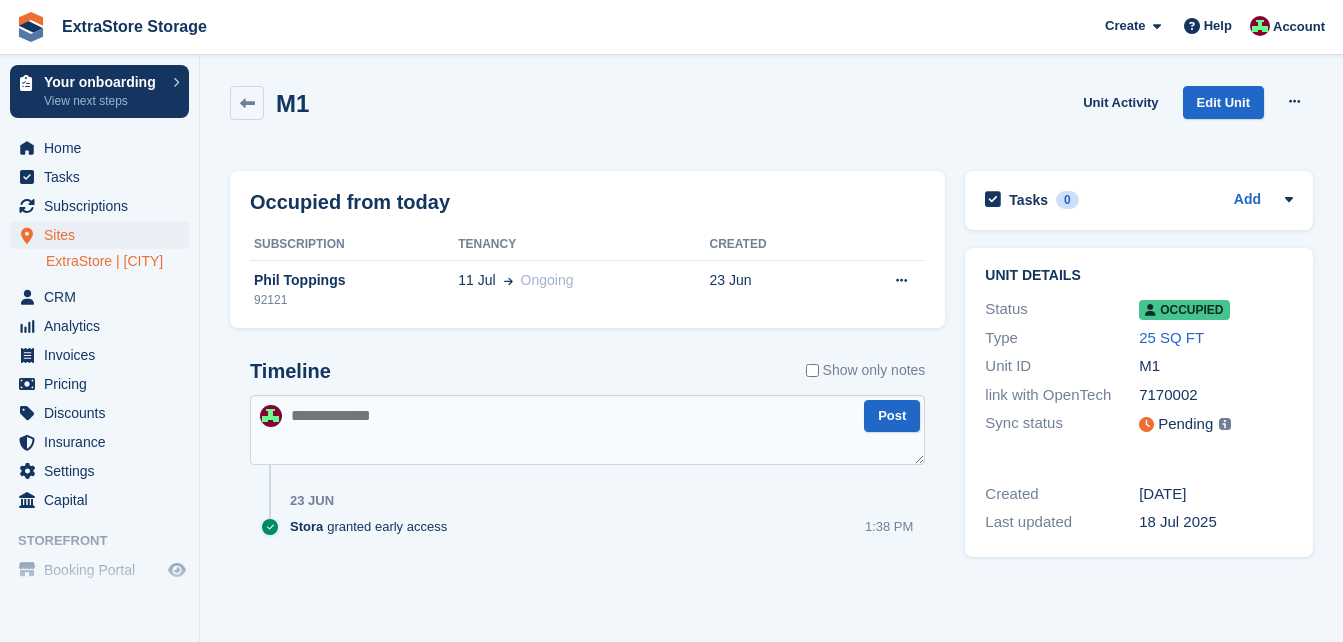 scroll, scrollTop: 0, scrollLeft: 0, axis: both 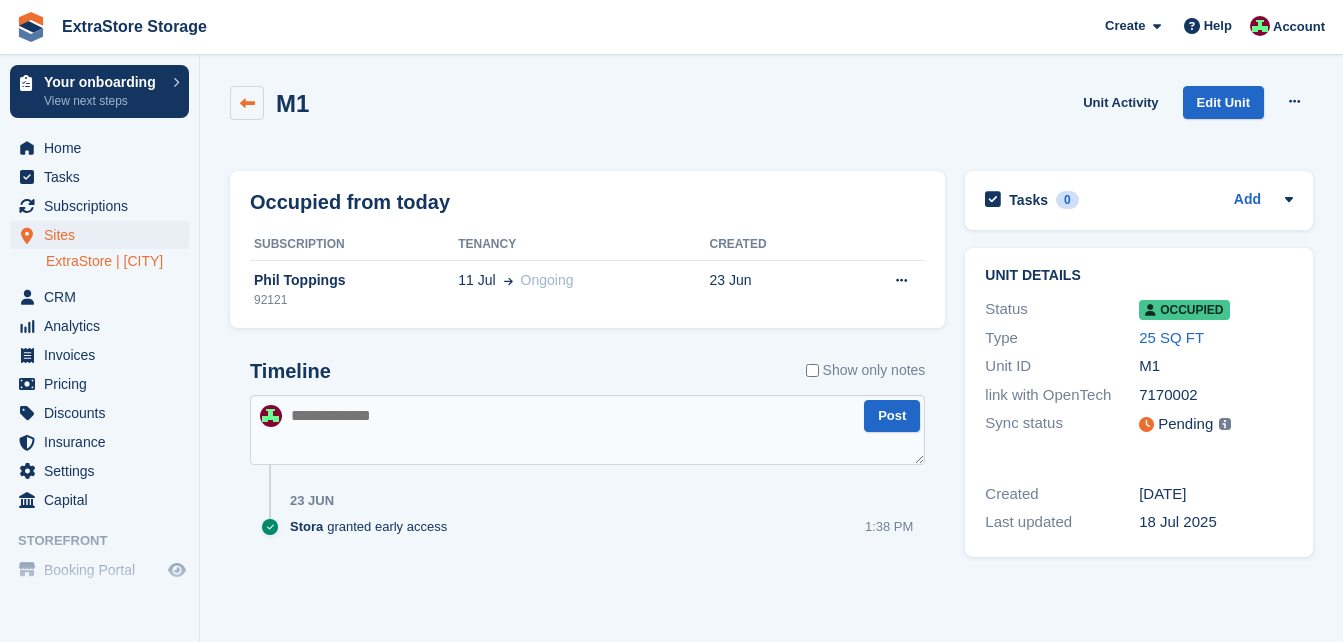 click at bounding box center (247, 103) 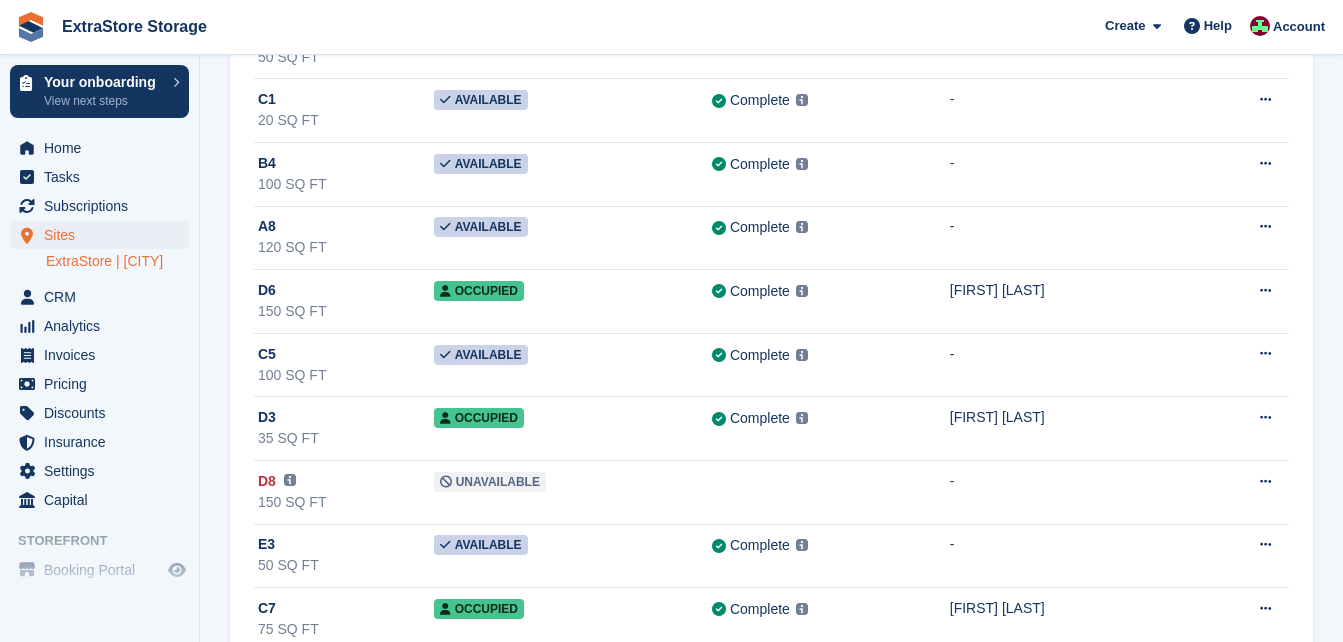 scroll, scrollTop: 1200, scrollLeft: 0, axis: vertical 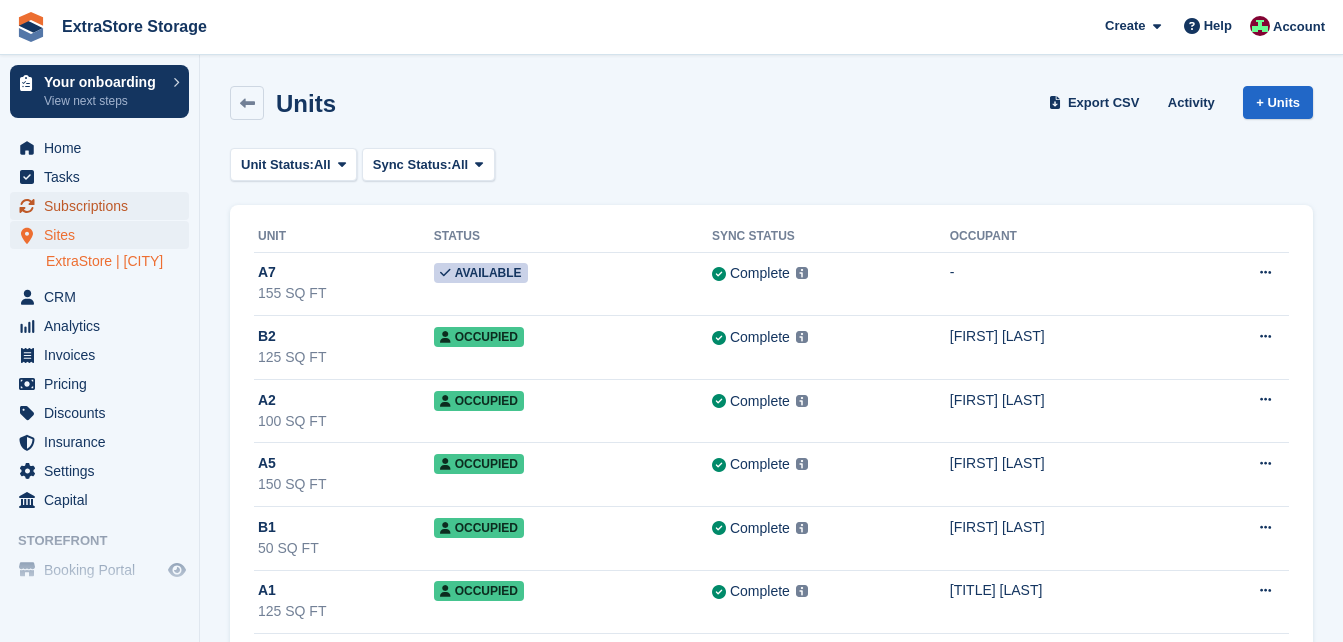 click on "Subscriptions" at bounding box center [104, 206] 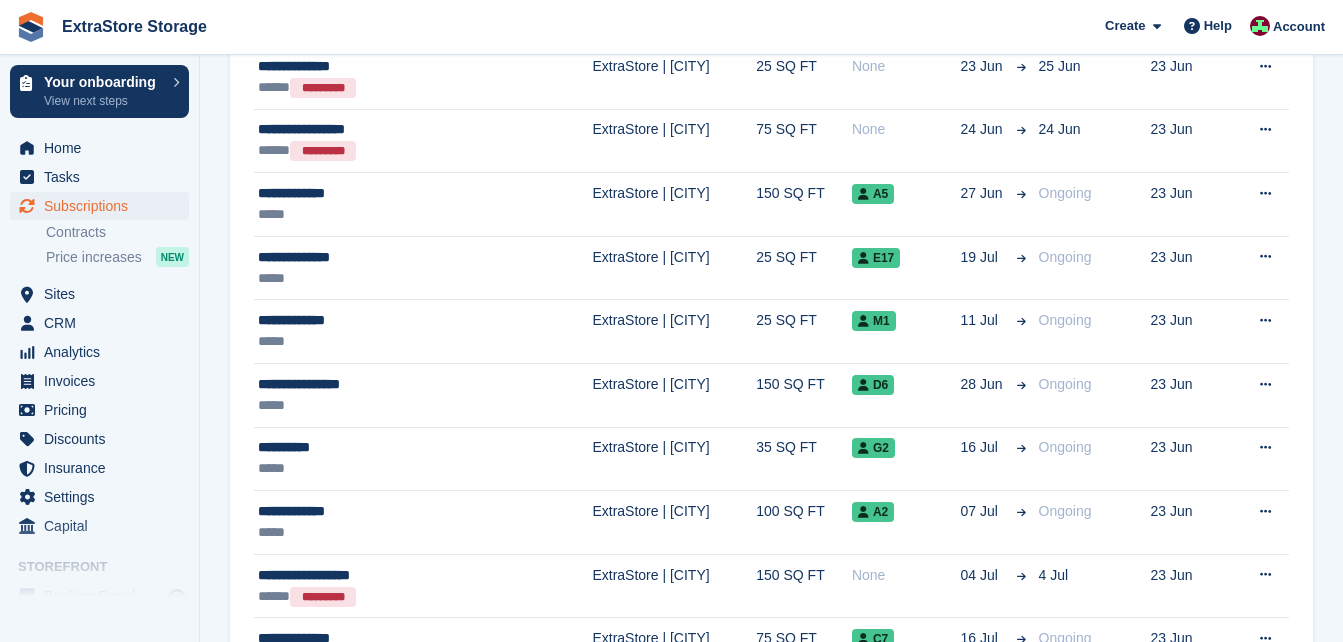 scroll, scrollTop: 1600, scrollLeft: 0, axis: vertical 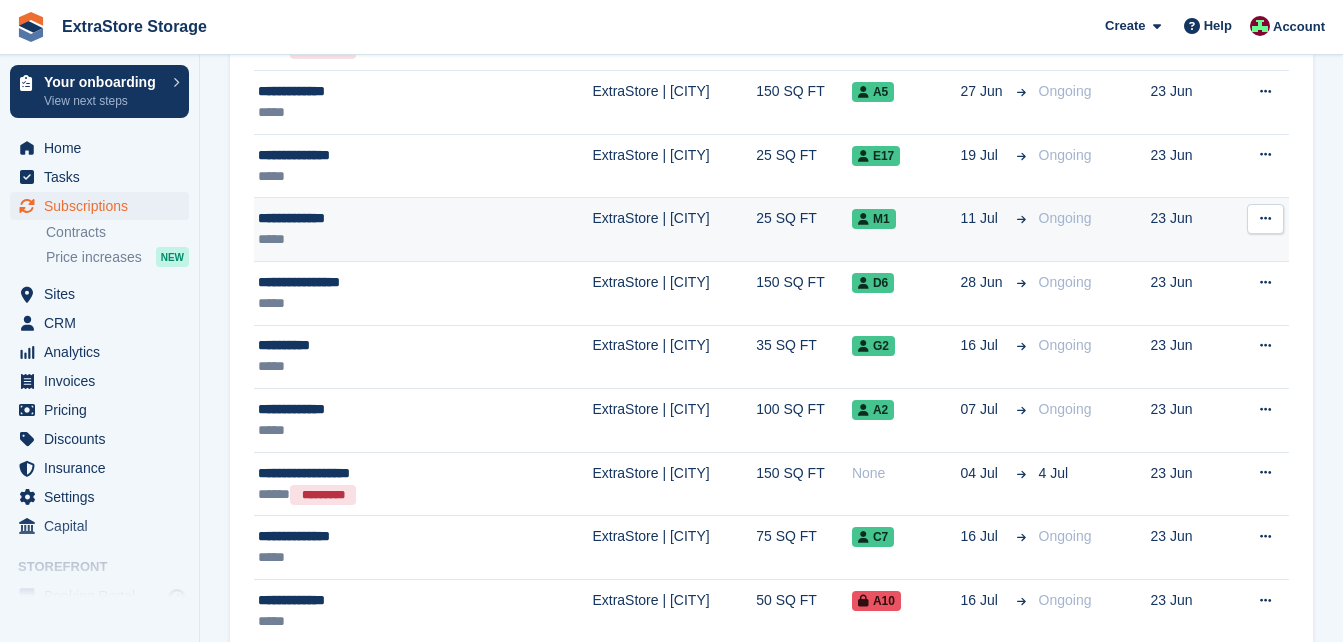 click on "**********" at bounding box center (377, 218) 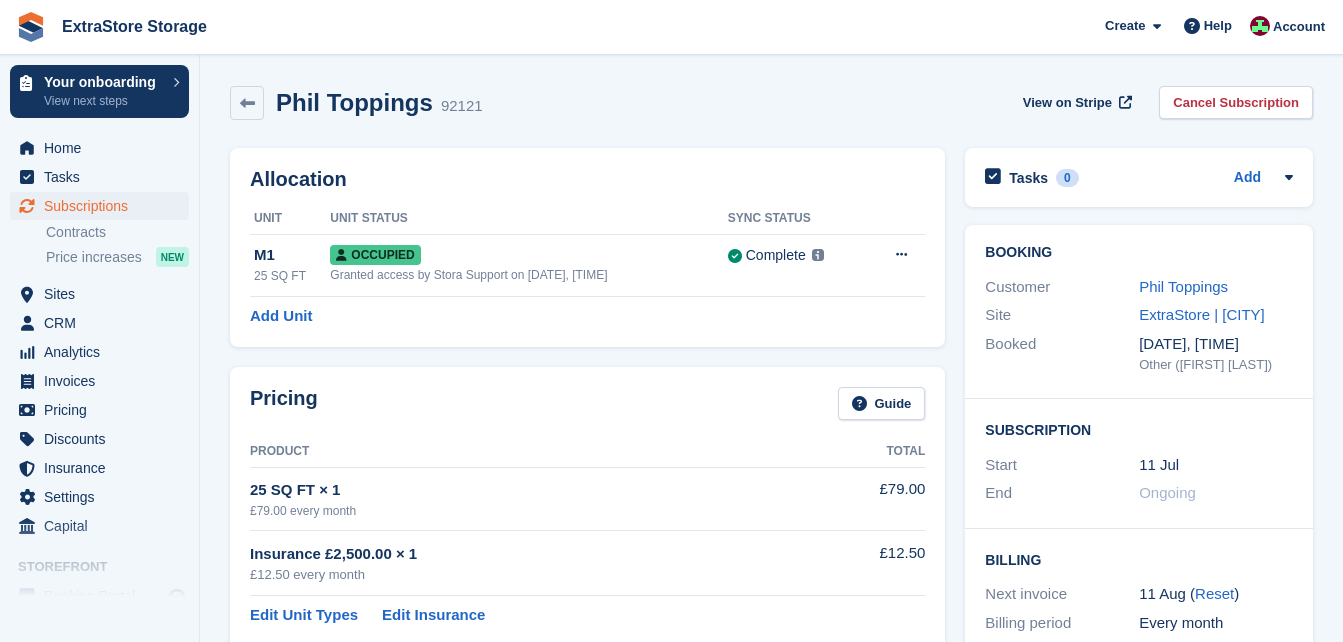 scroll, scrollTop: 0, scrollLeft: 0, axis: both 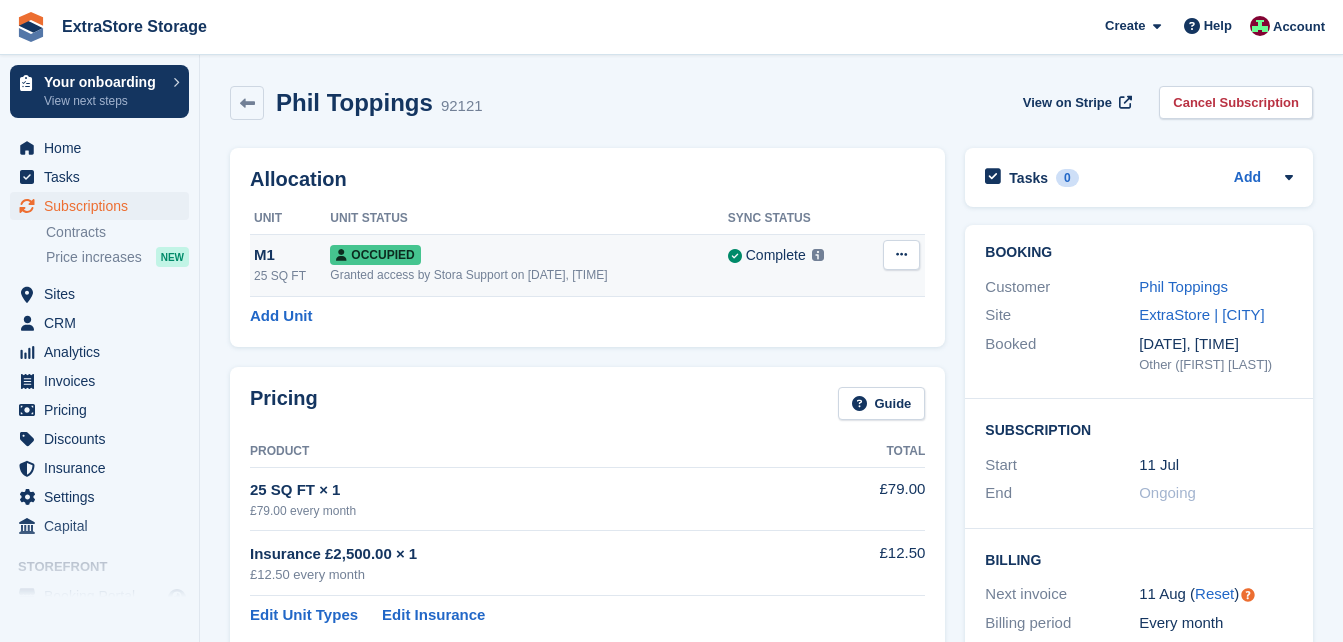 click at bounding box center [901, 255] 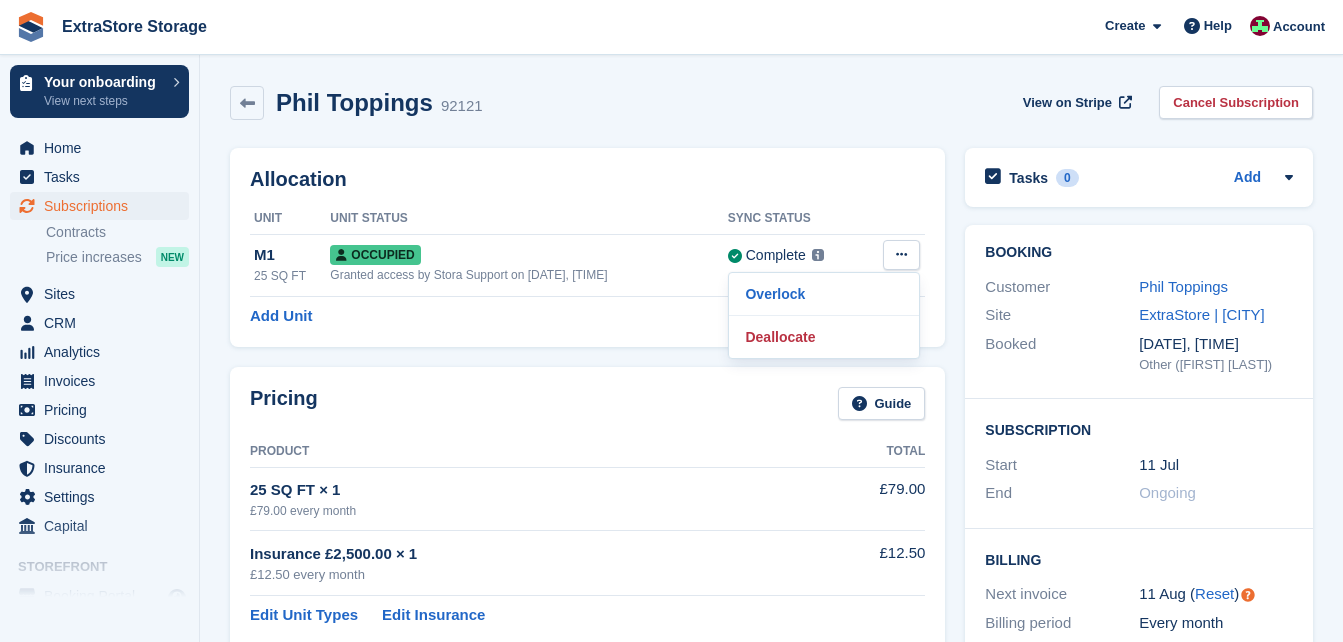 click on "[FIRST] [LAST]
92121
View on Stripe
Cancel Subscription" at bounding box center (771, 103) 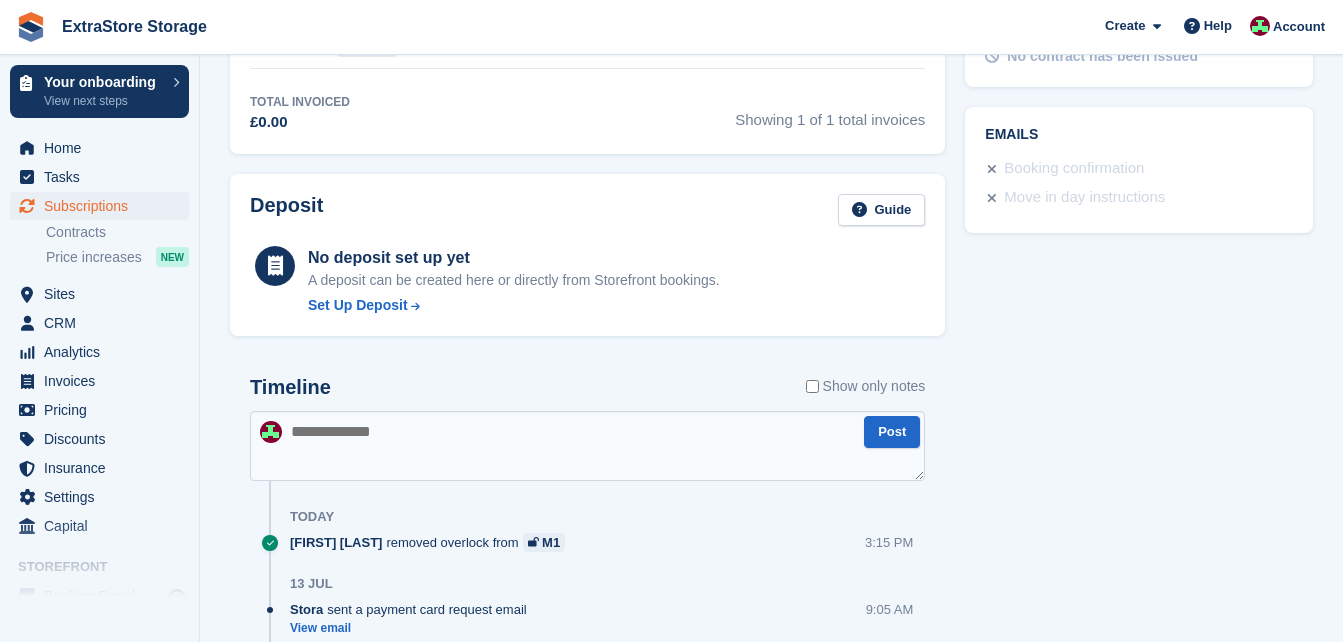 scroll, scrollTop: 1000, scrollLeft: 0, axis: vertical 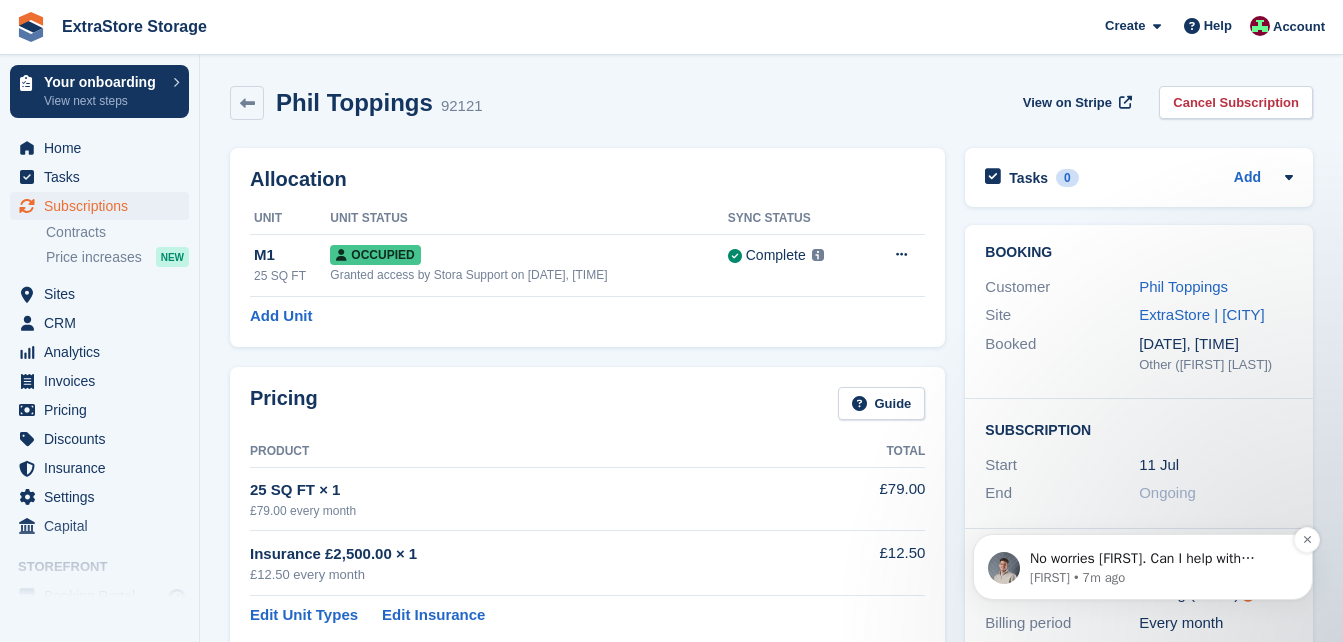 click on "No worries Chelsea.   Can I help with anything else this afternoon?" at bounding box center [1159, 559] 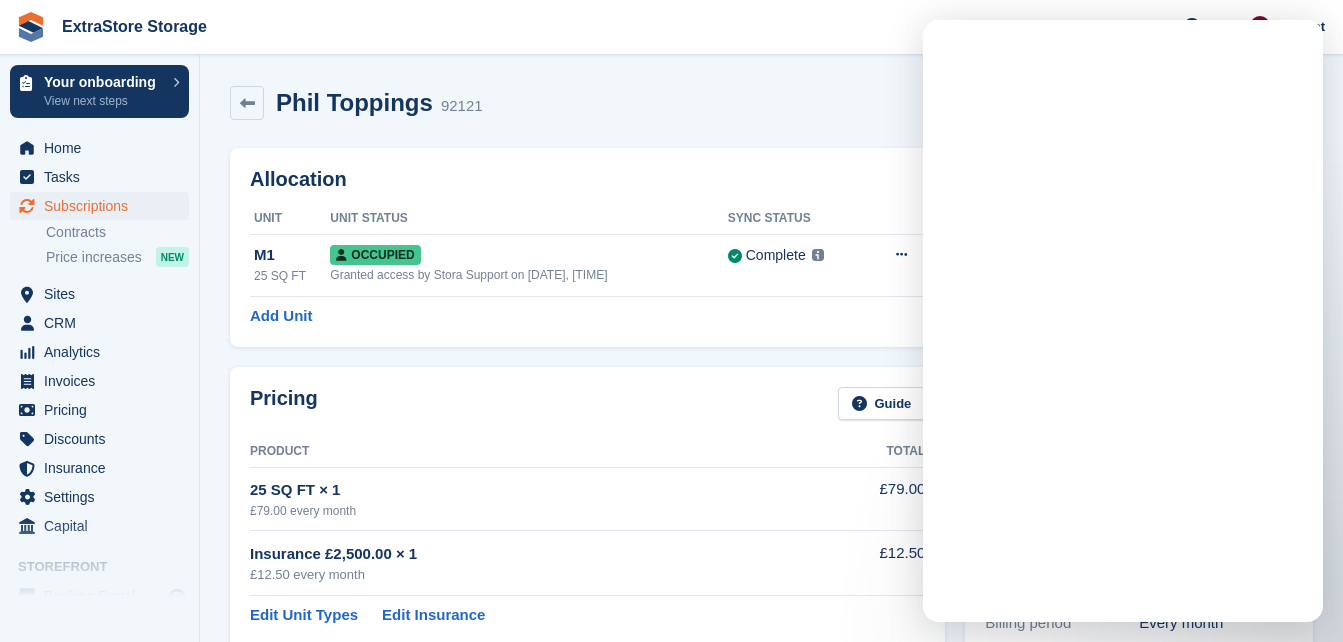 scroll, scrollTop: 0, scrollLeft: 0, axis: both 